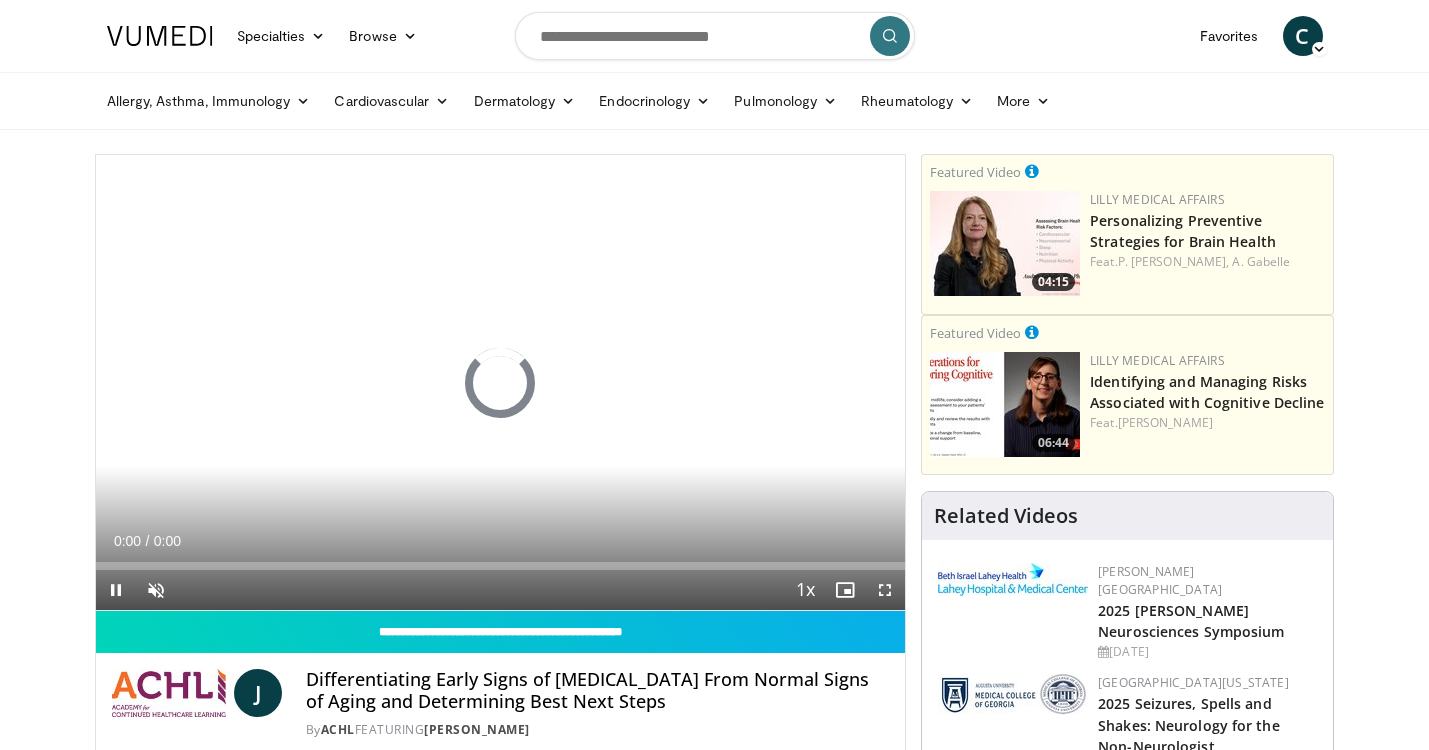 scroll, scrollTop: 0, scrollLeft: 0, axis: both 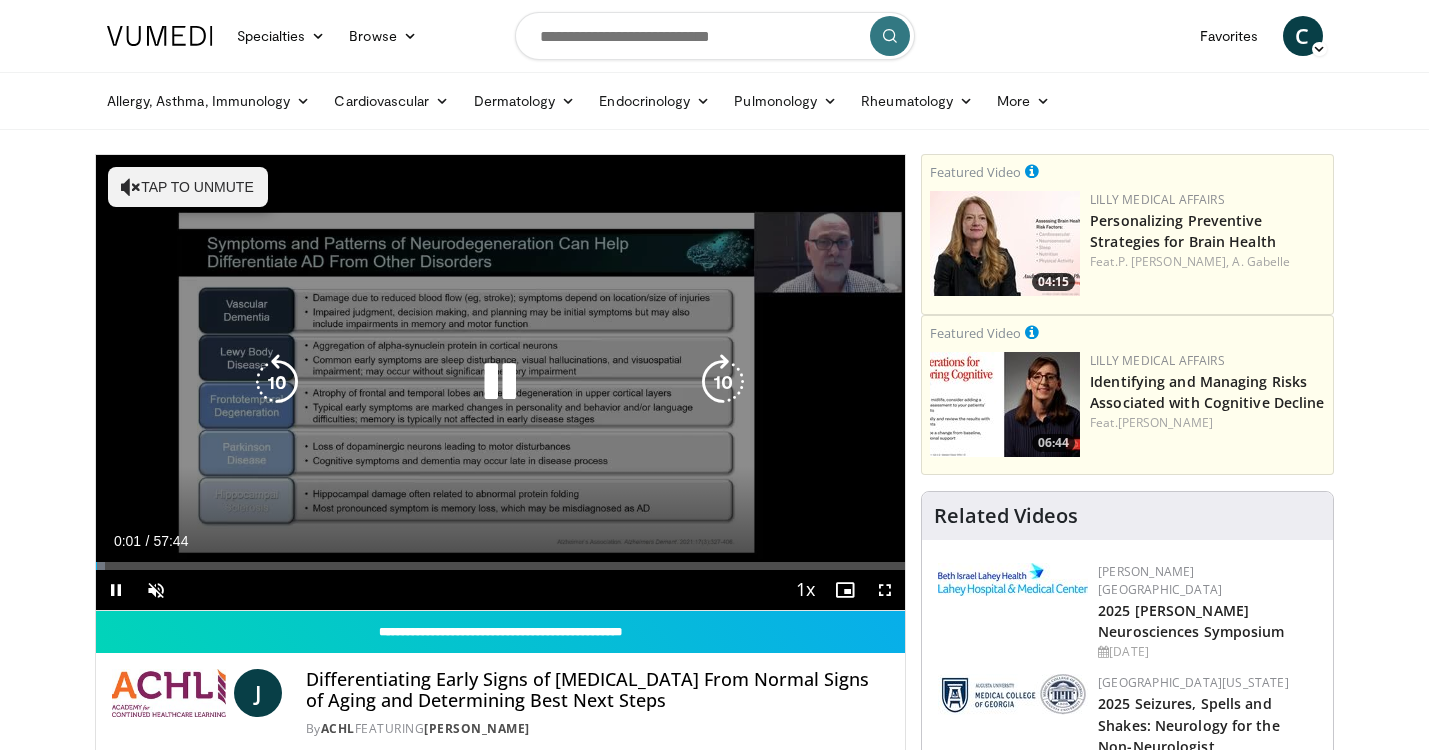 click on "Tap to unmute" at bounding box center [188, 187] 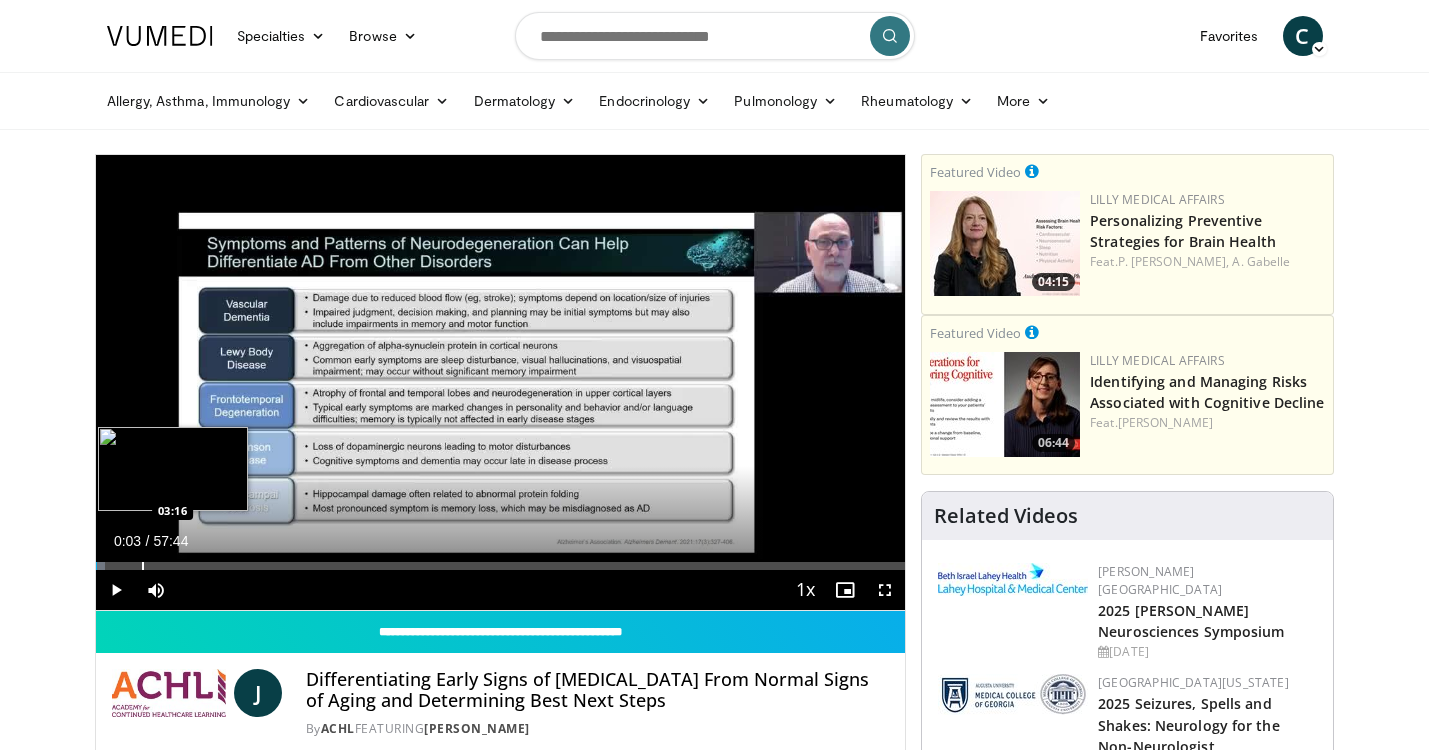 click on "Loaded :  1.14% 00:03 03:16" at bounding box center [501, 566] 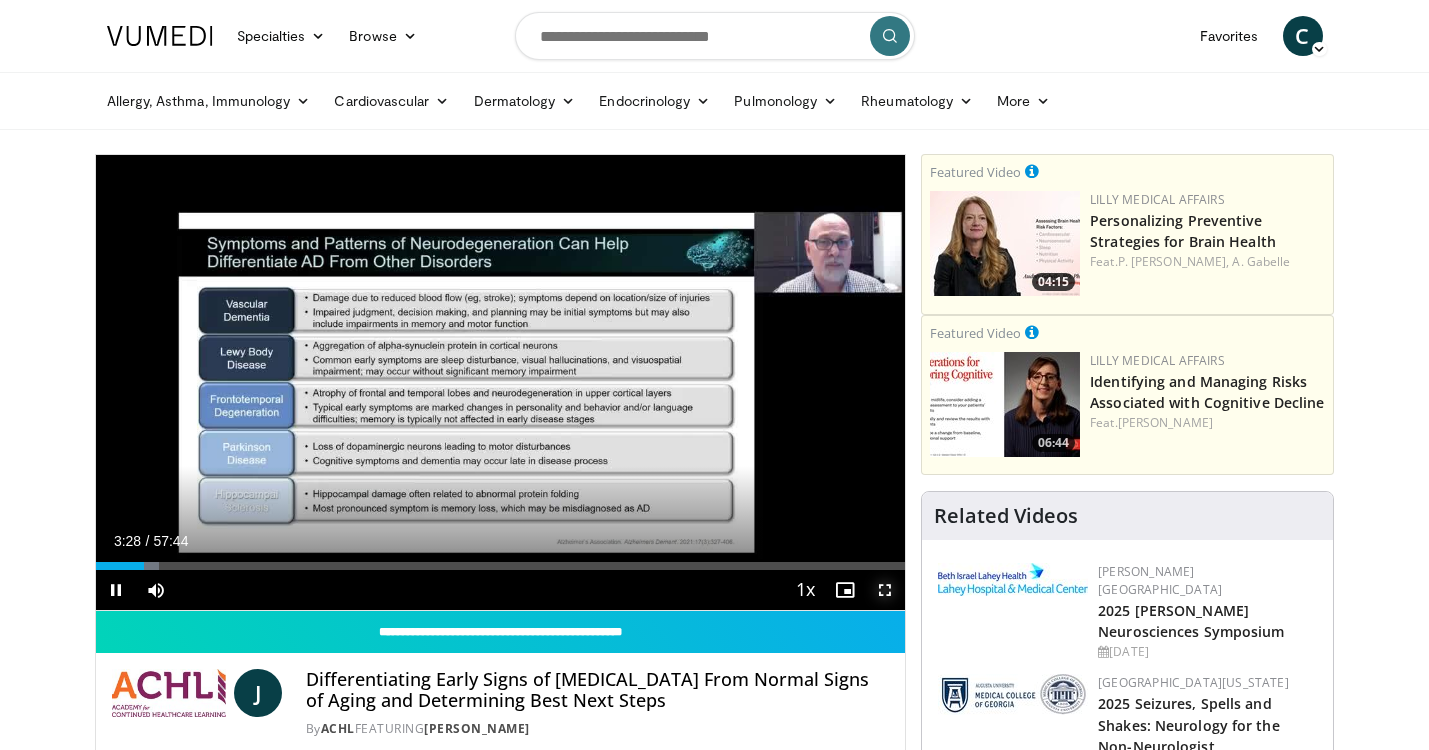 click at bounding box center (885, 590) 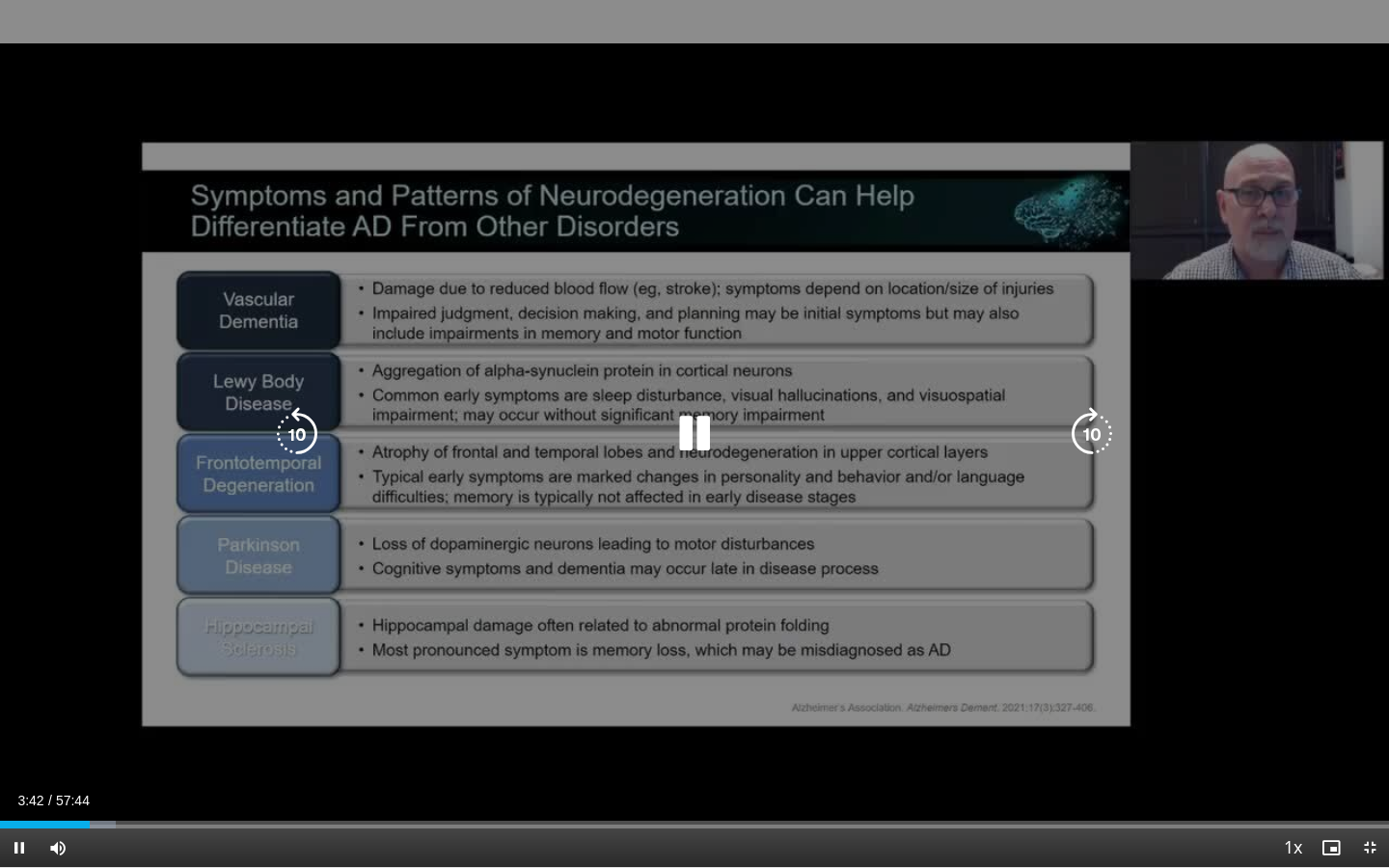 click at bounding box center (694, 434) 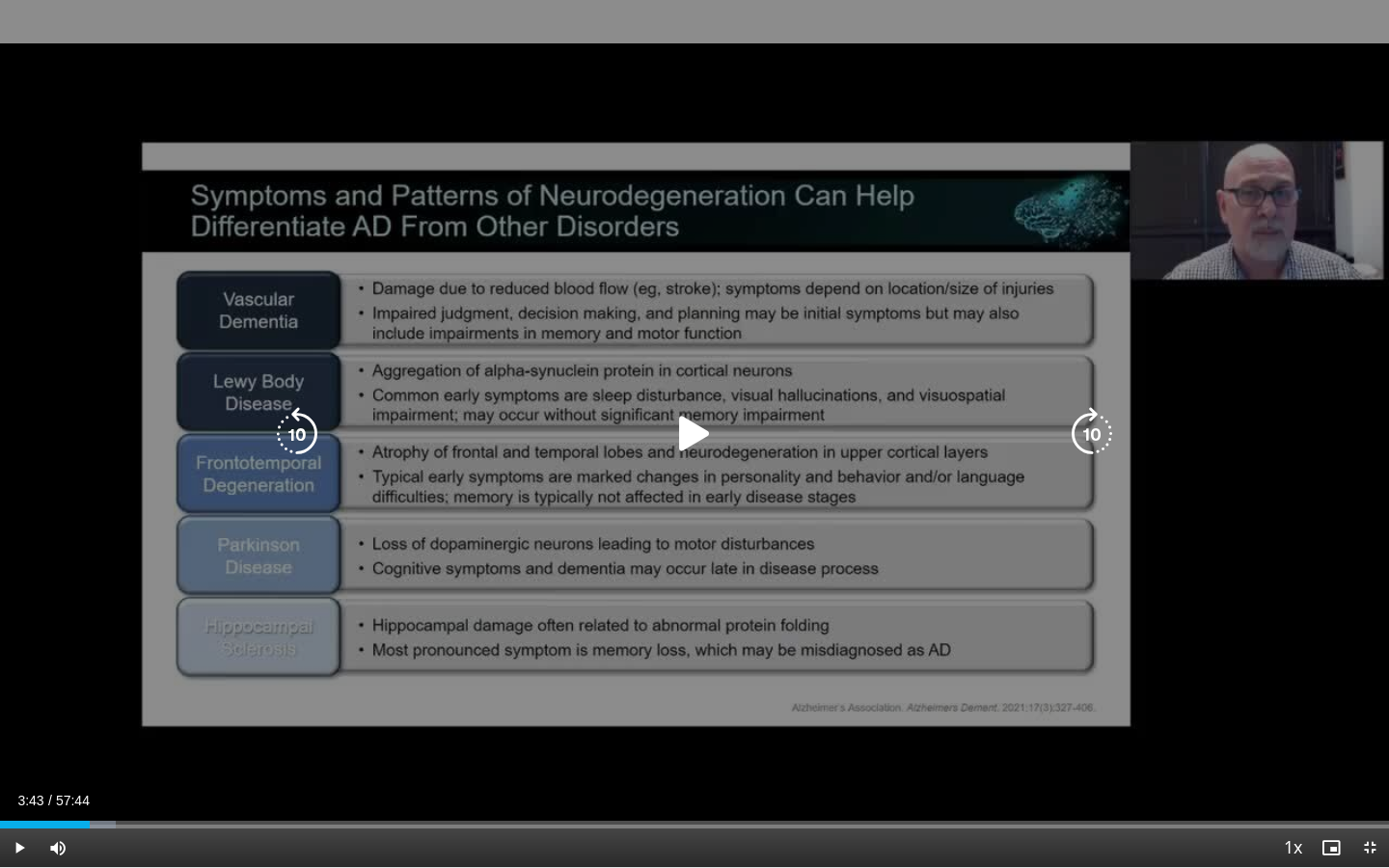 click at bounding box center (694, 434) 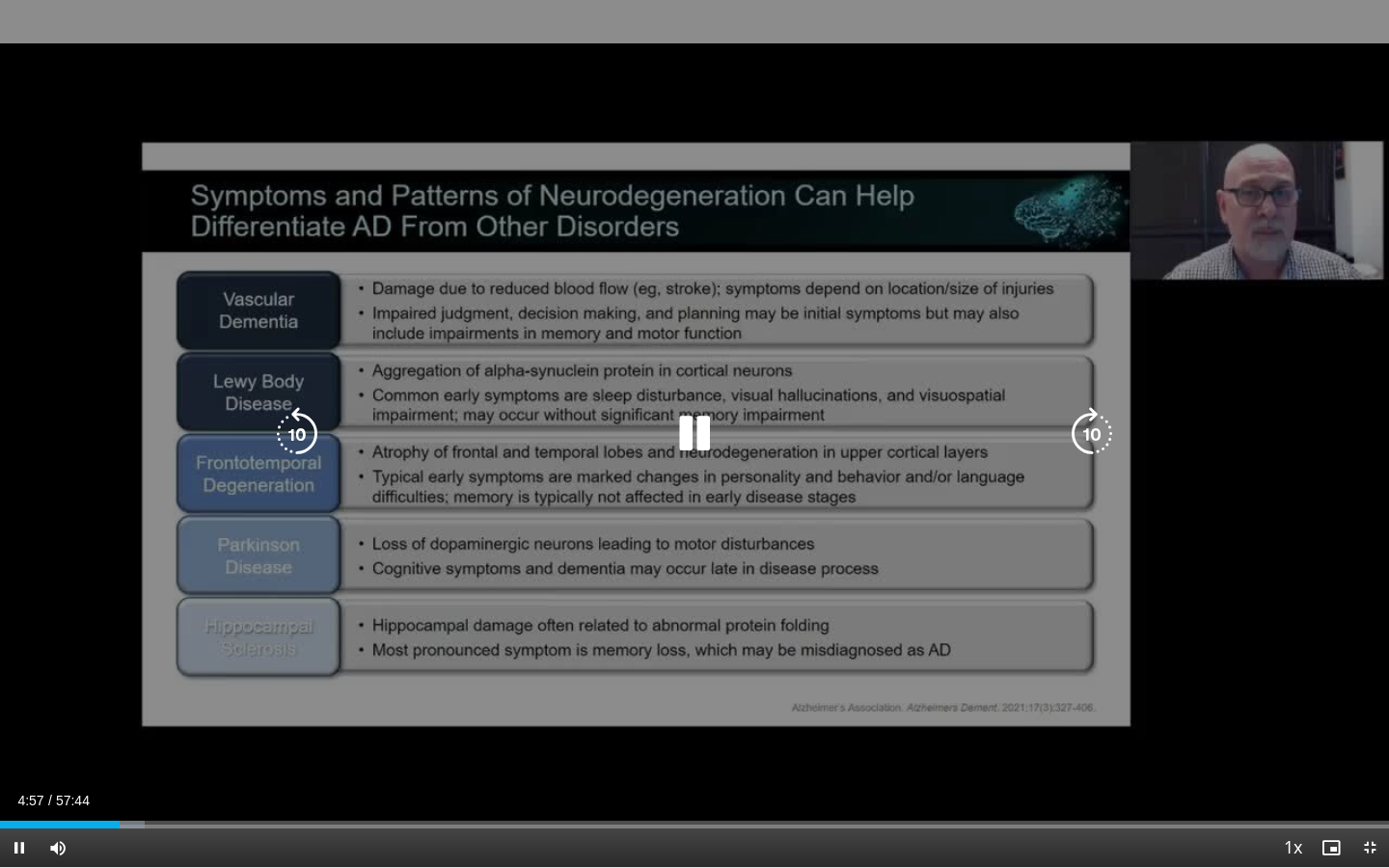 click at bounding box center (694, 434) 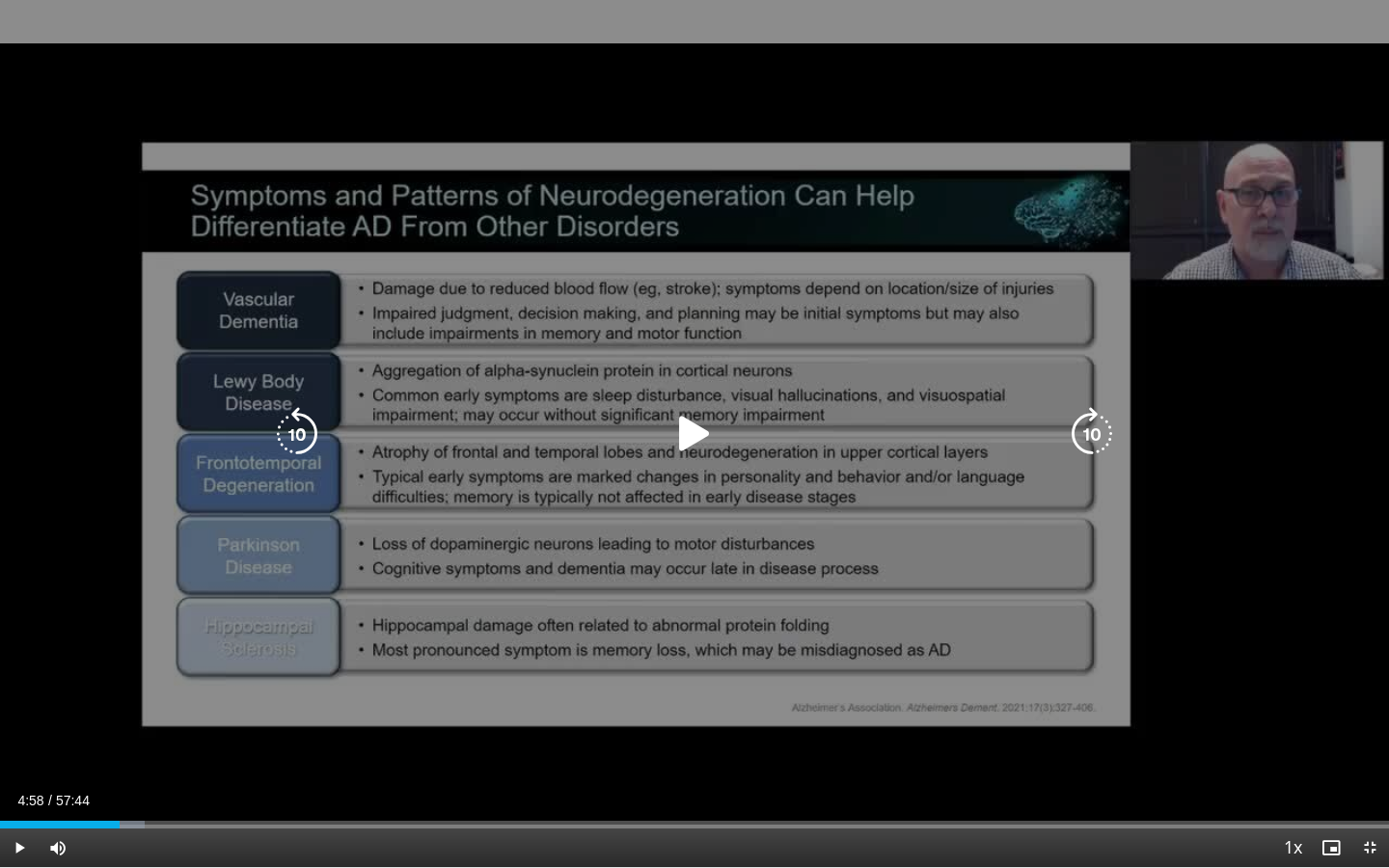 click at bounding box center [694, 434] 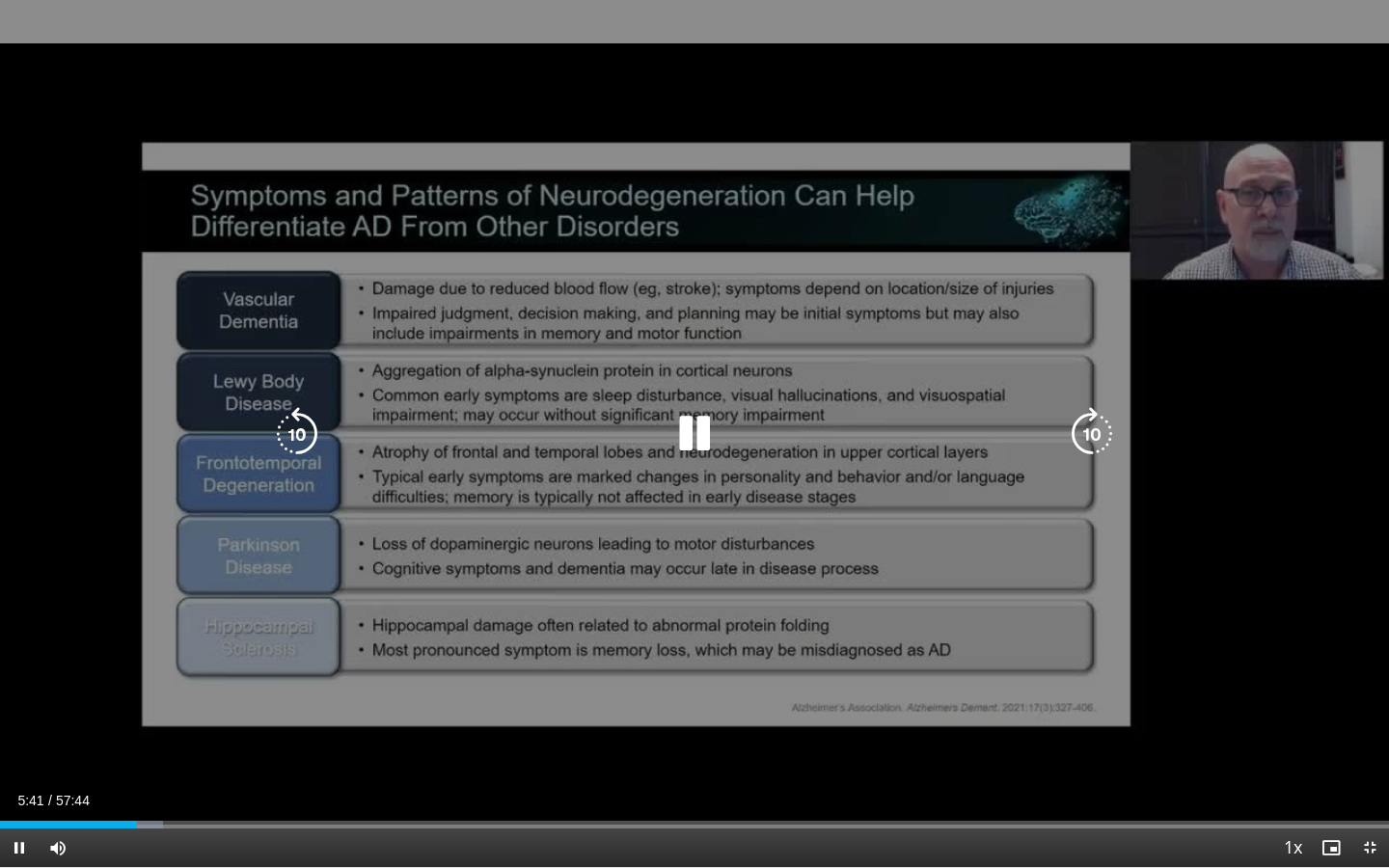 click at bounding box center (694, 434) 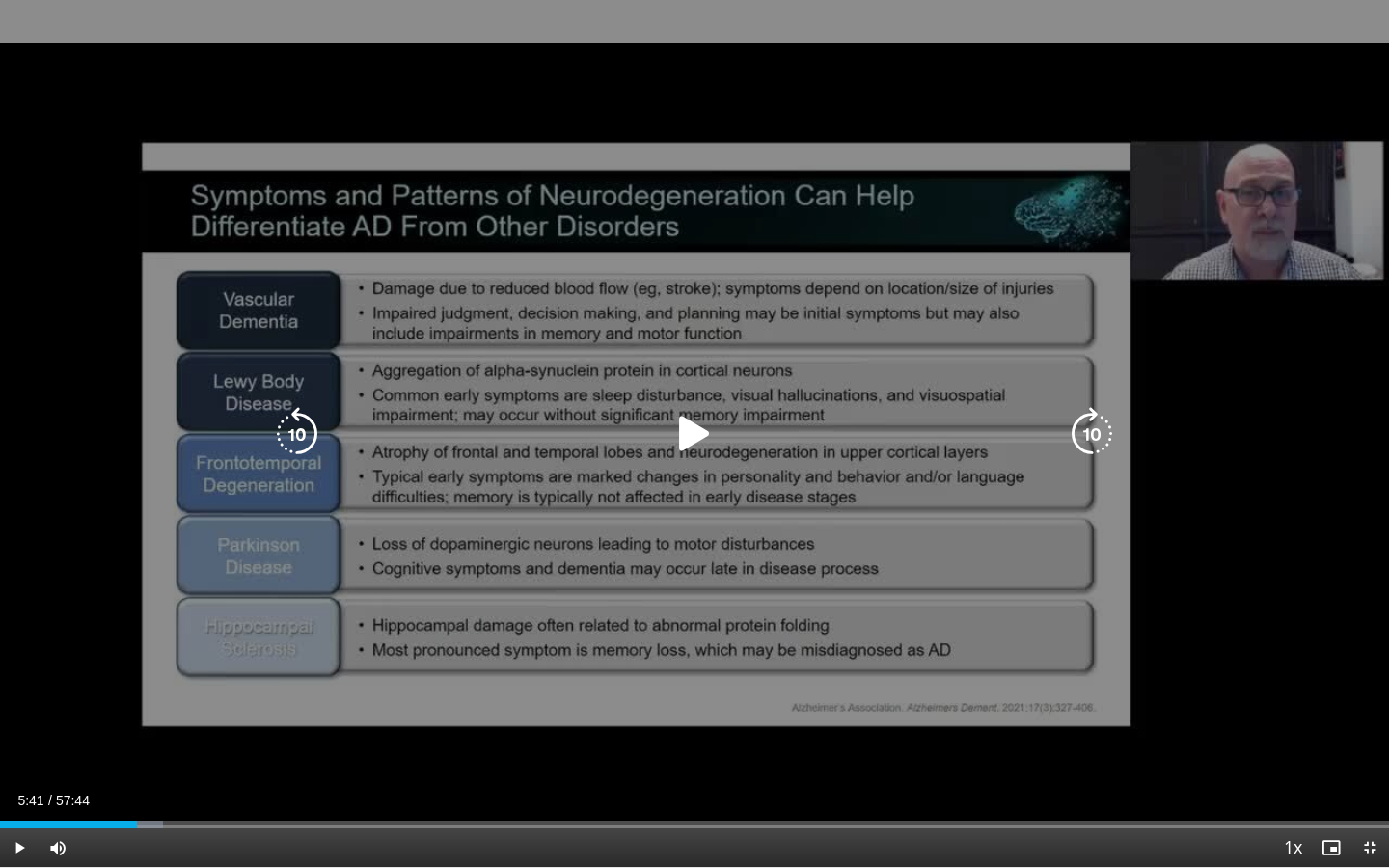 click at bounding box center [694, 434] 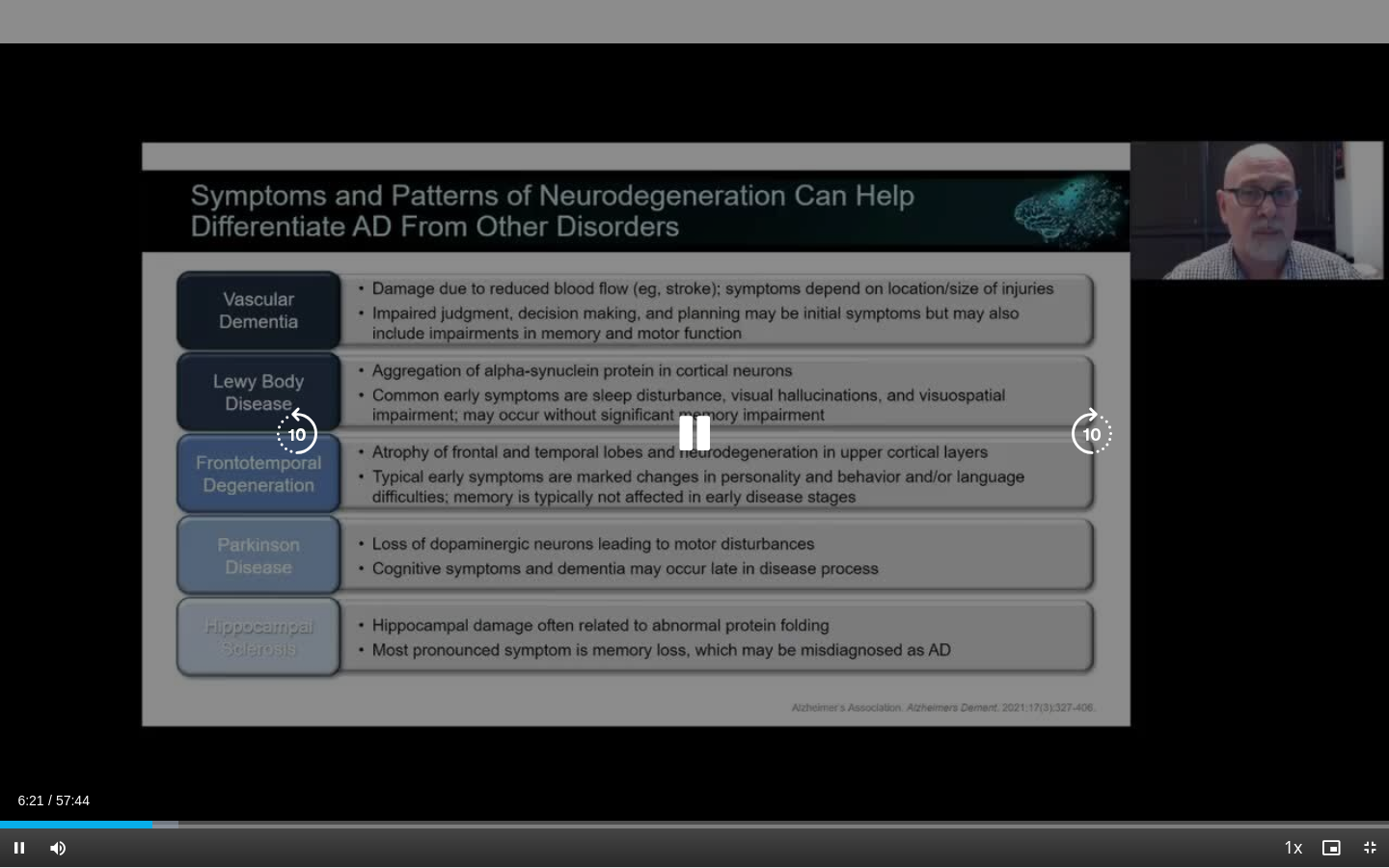 click at bounding box center [694, 434] 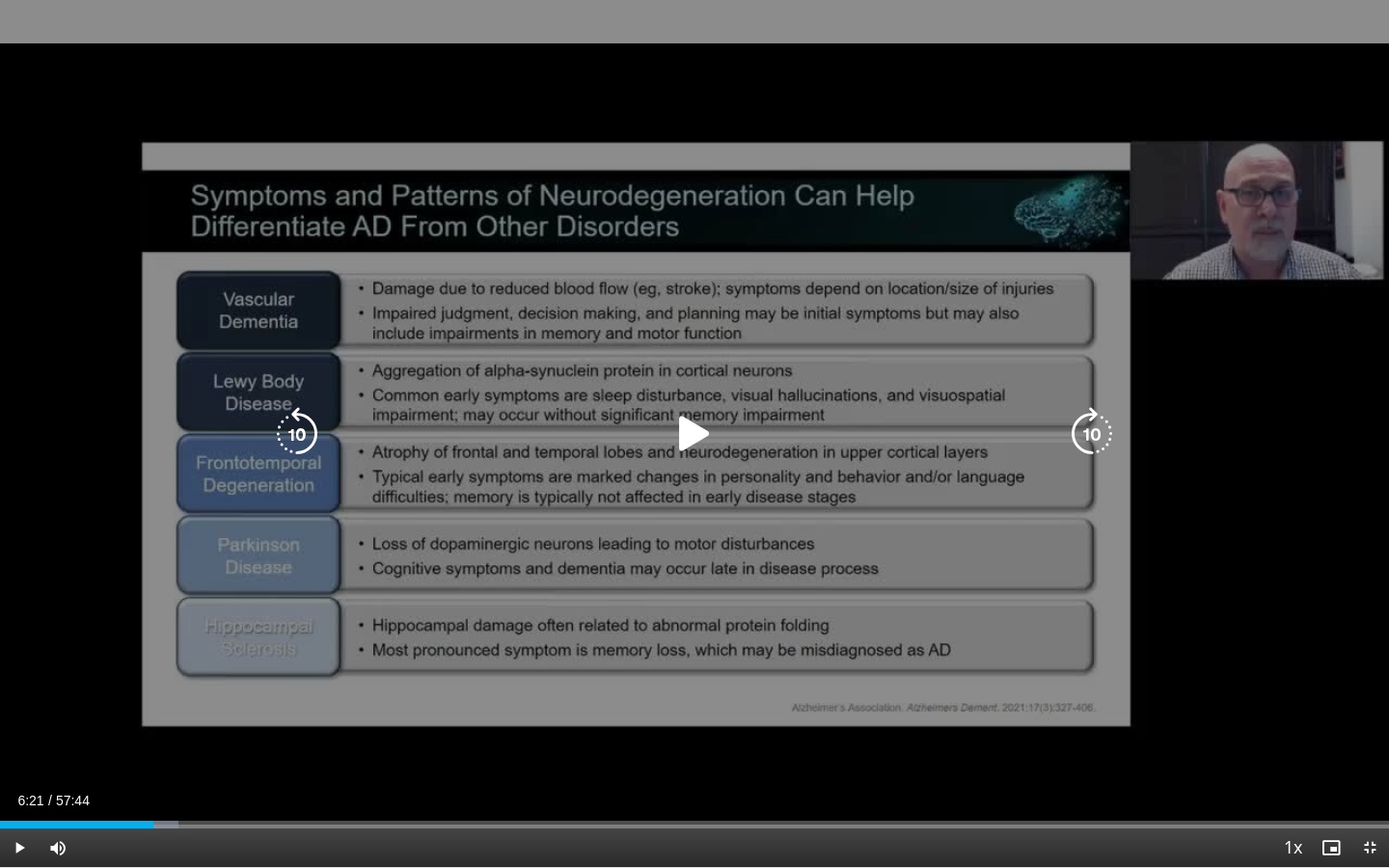 click at bounding box center (694, 434) 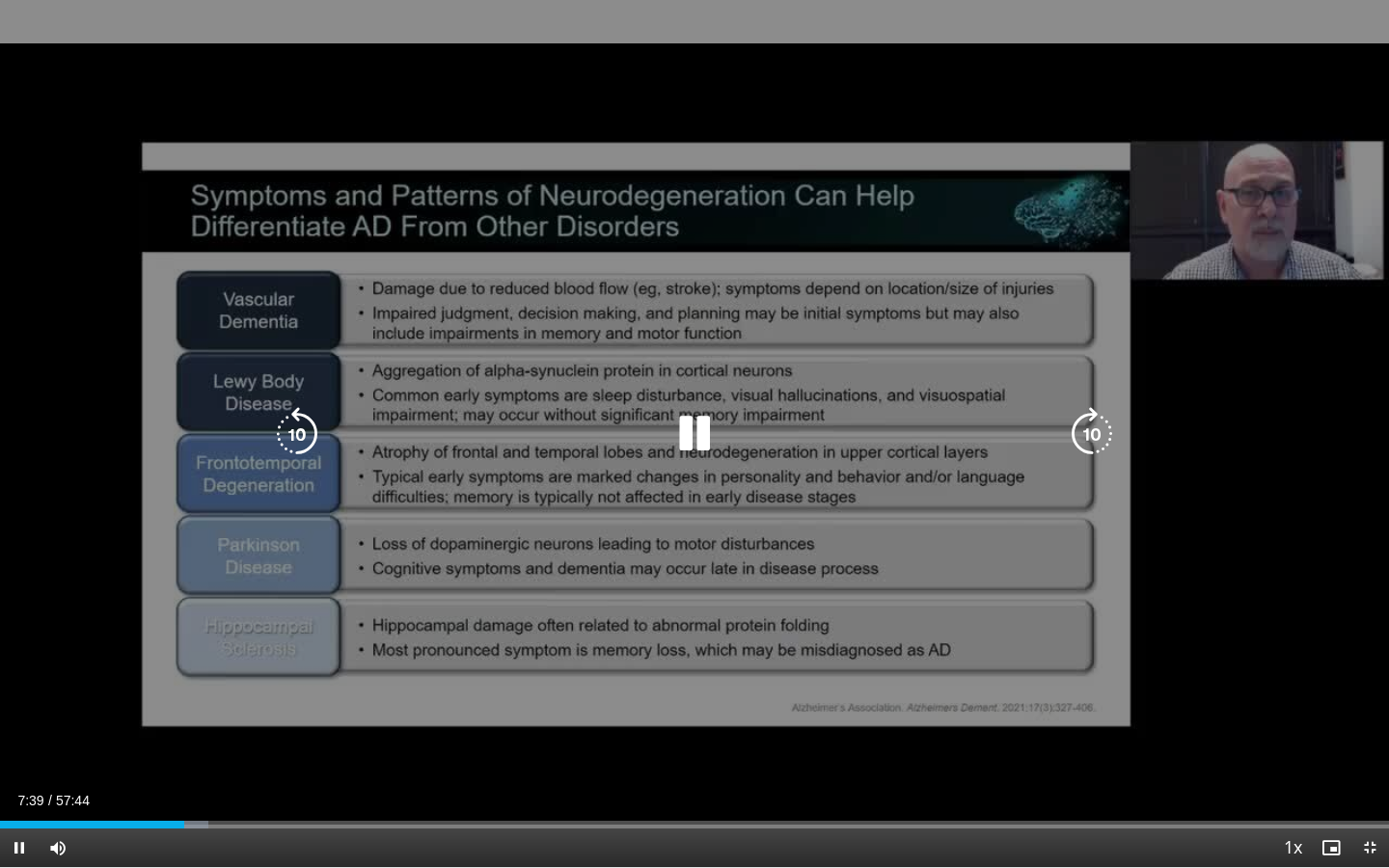 click at bounding box center (694, 434) 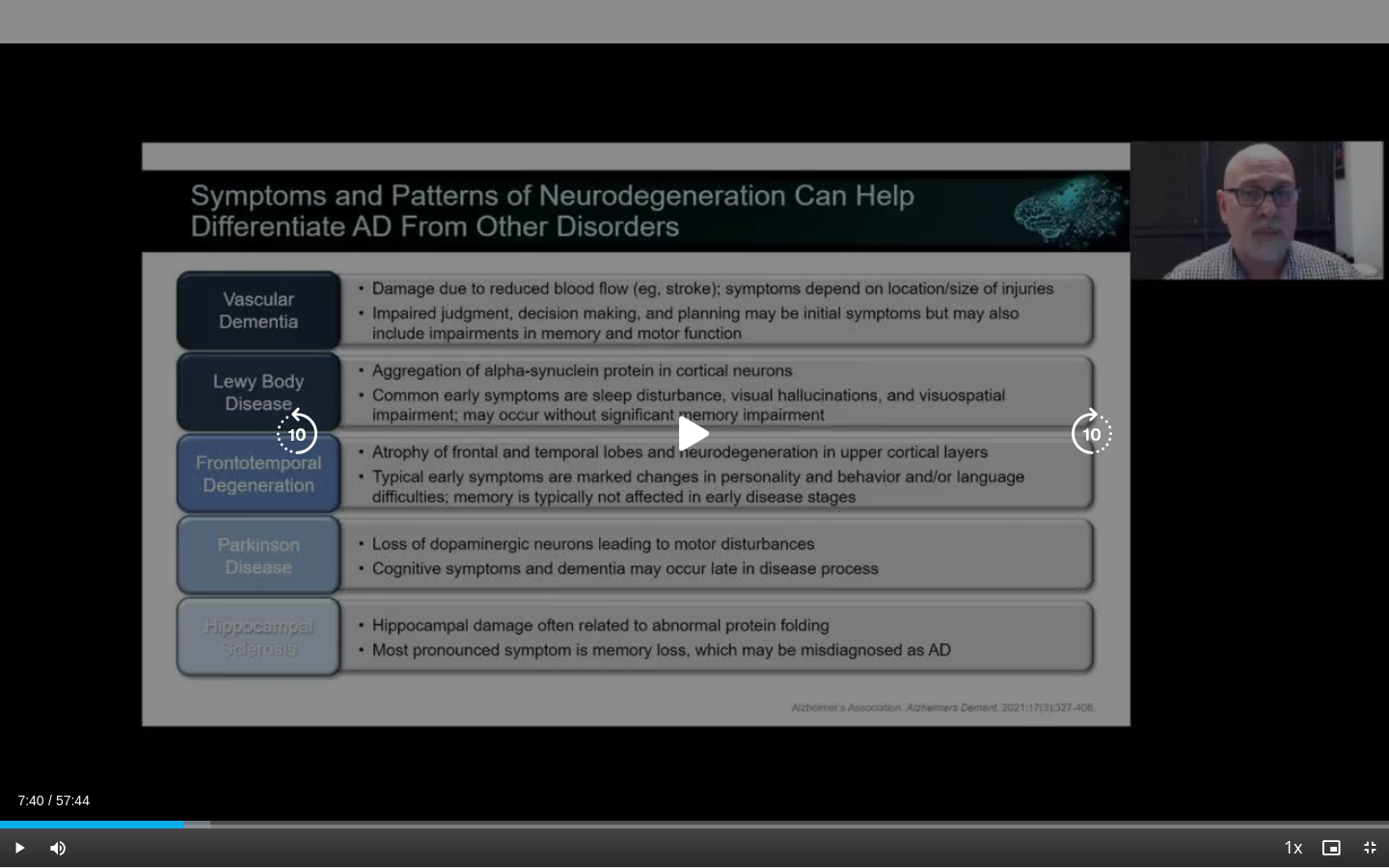 click at bounding box center [694, 434] 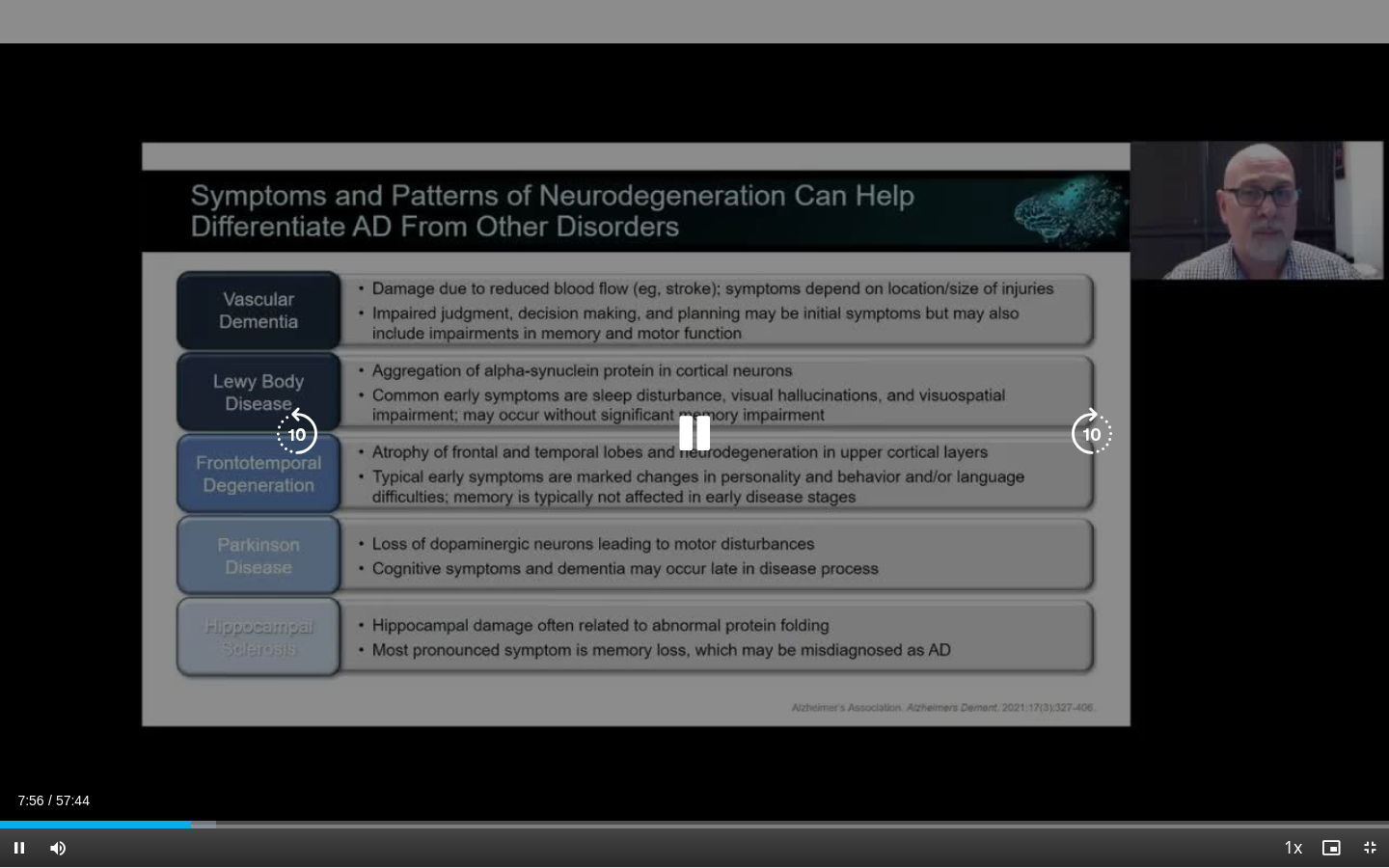 click at bounding box center (694, 434) 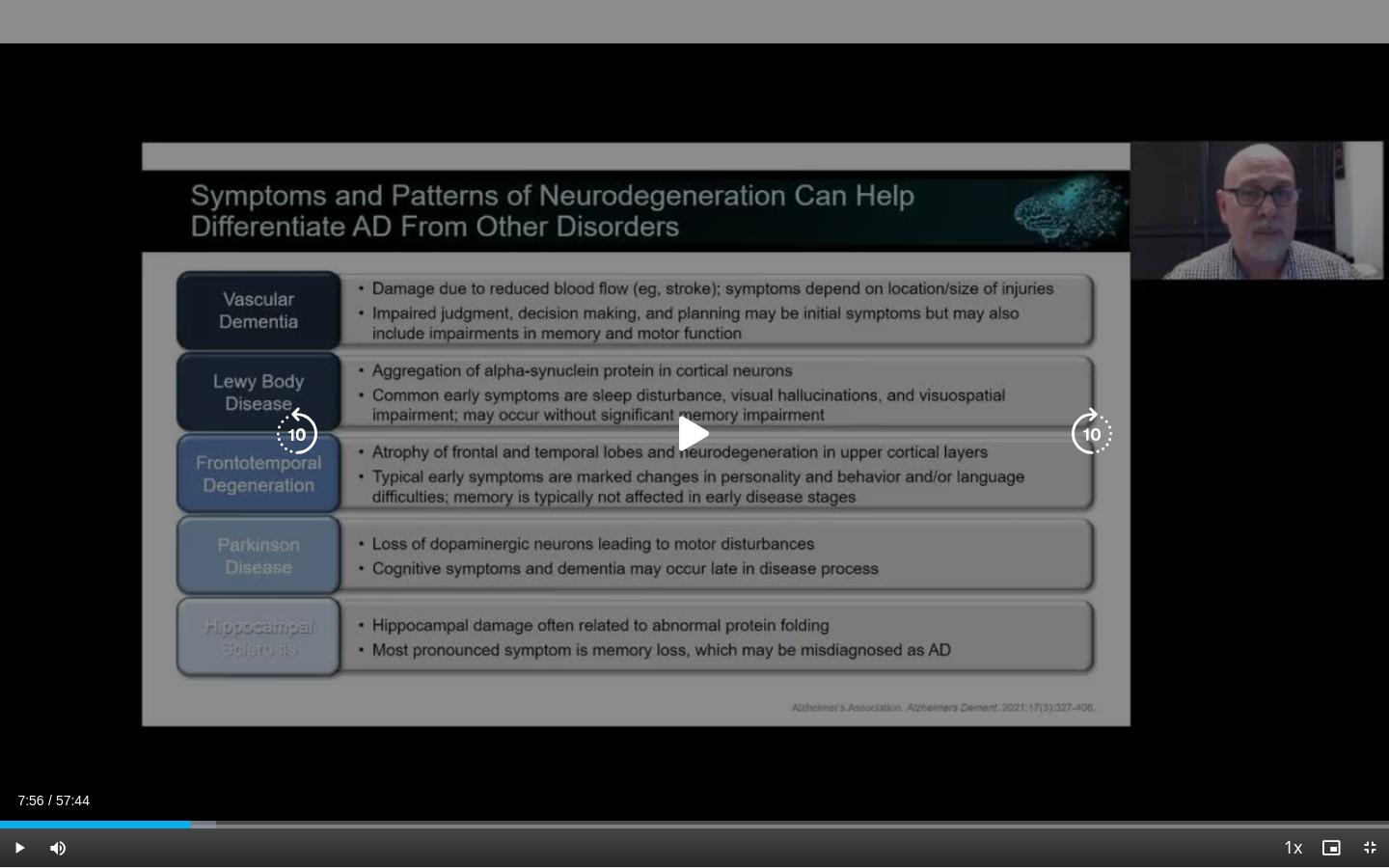 click at bounding box center (694, 434) 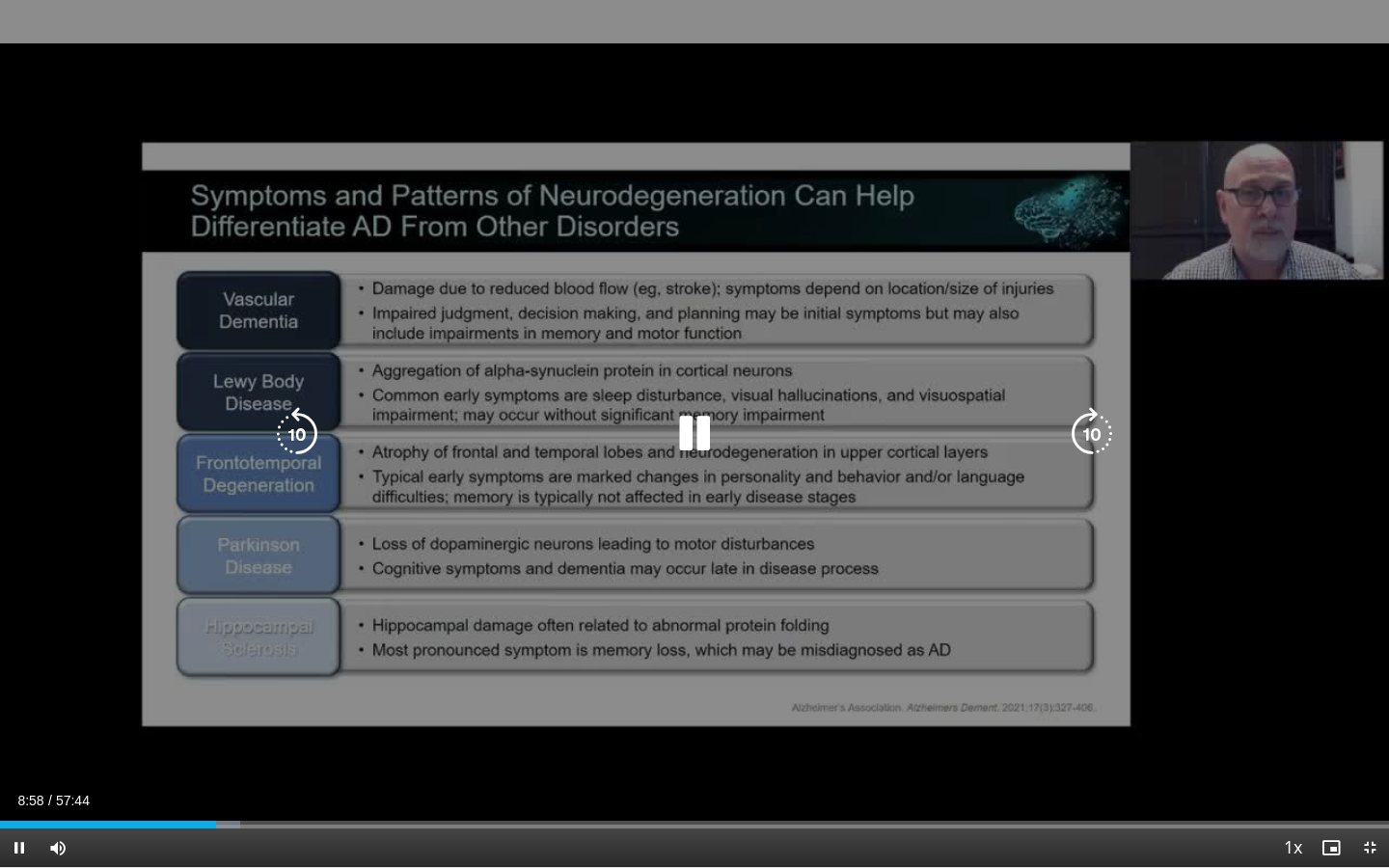 click at bounding box center [694, 434] 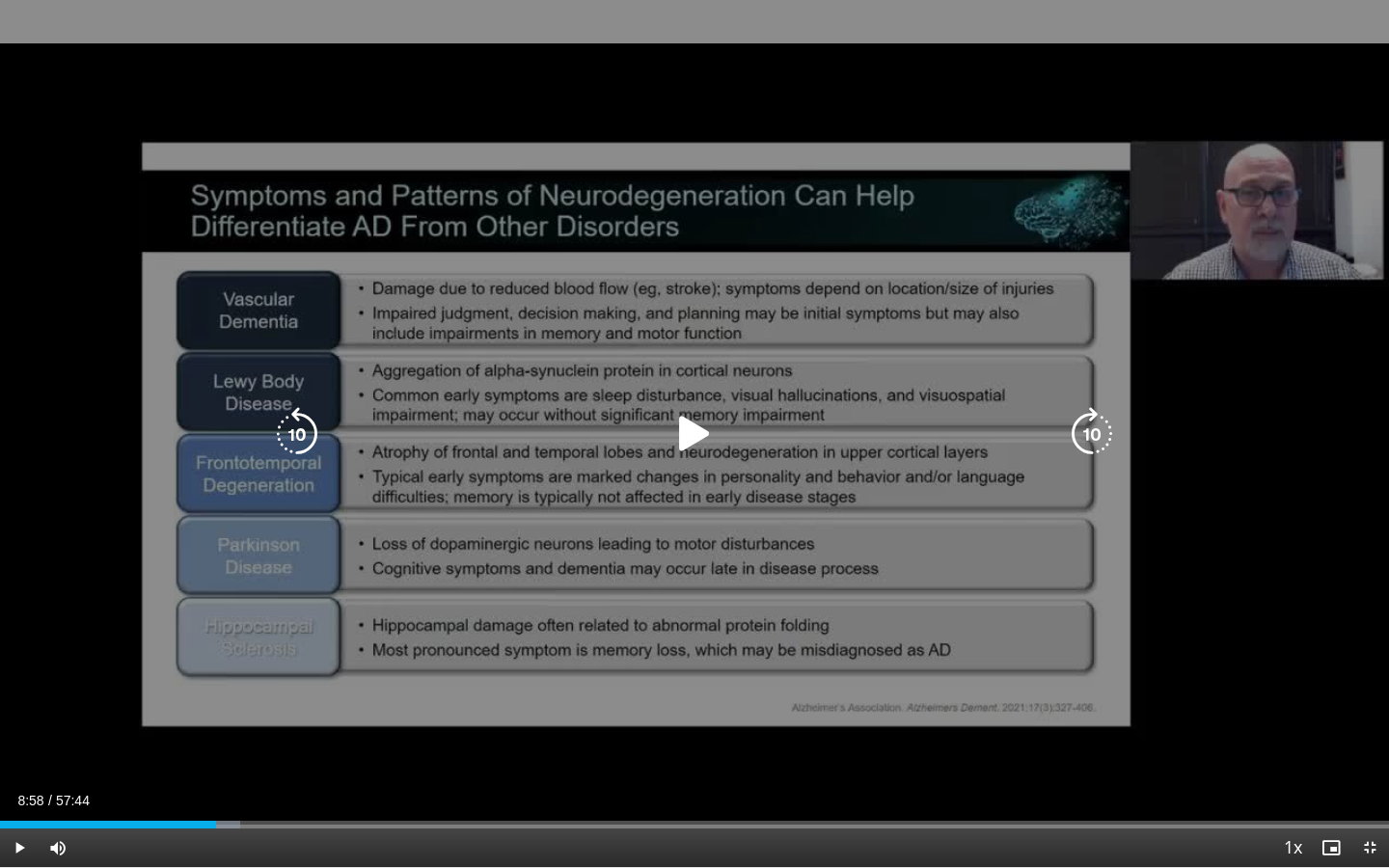 click at bounding box center (694, 434) 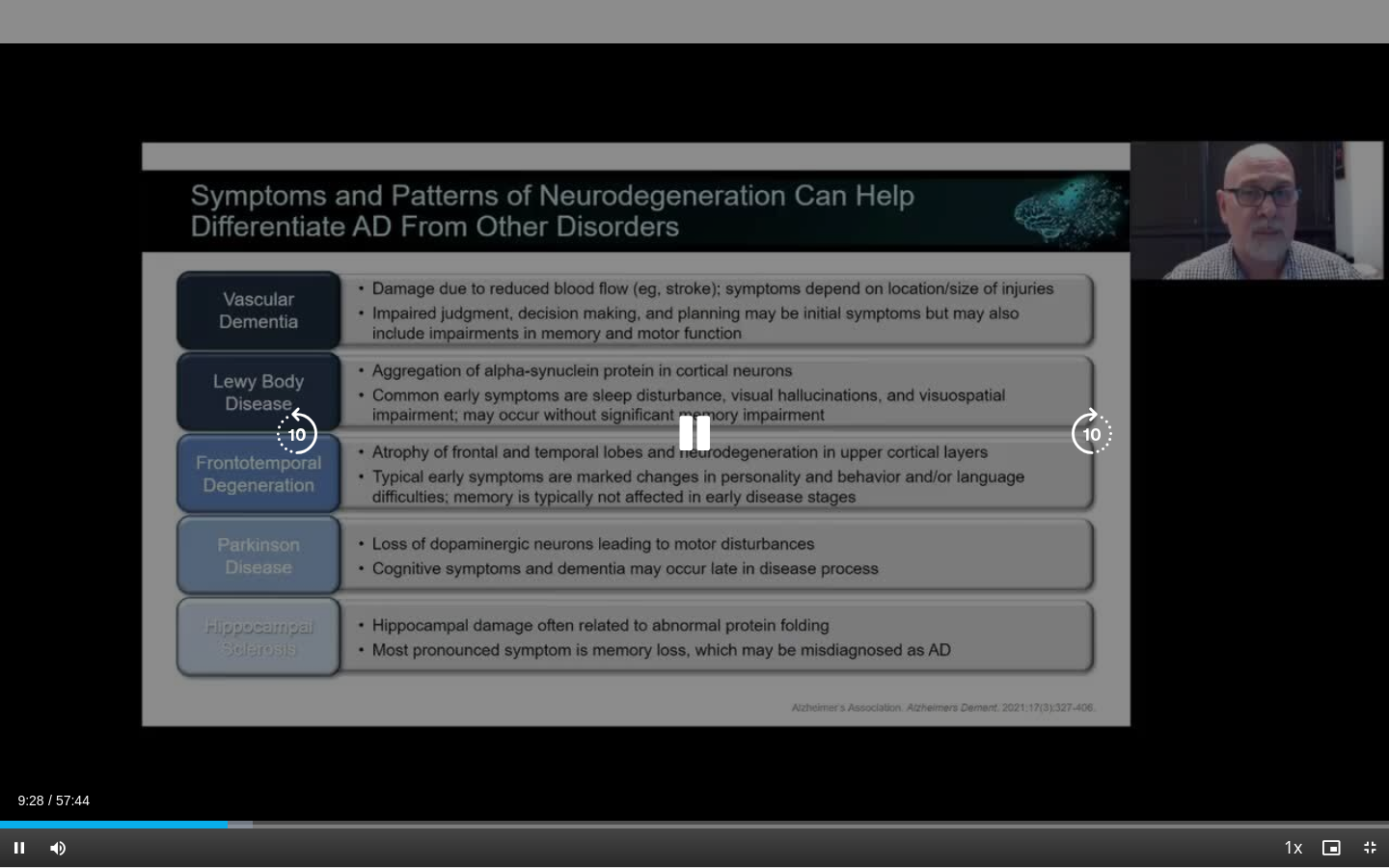 click at bounding box center (694, 434) 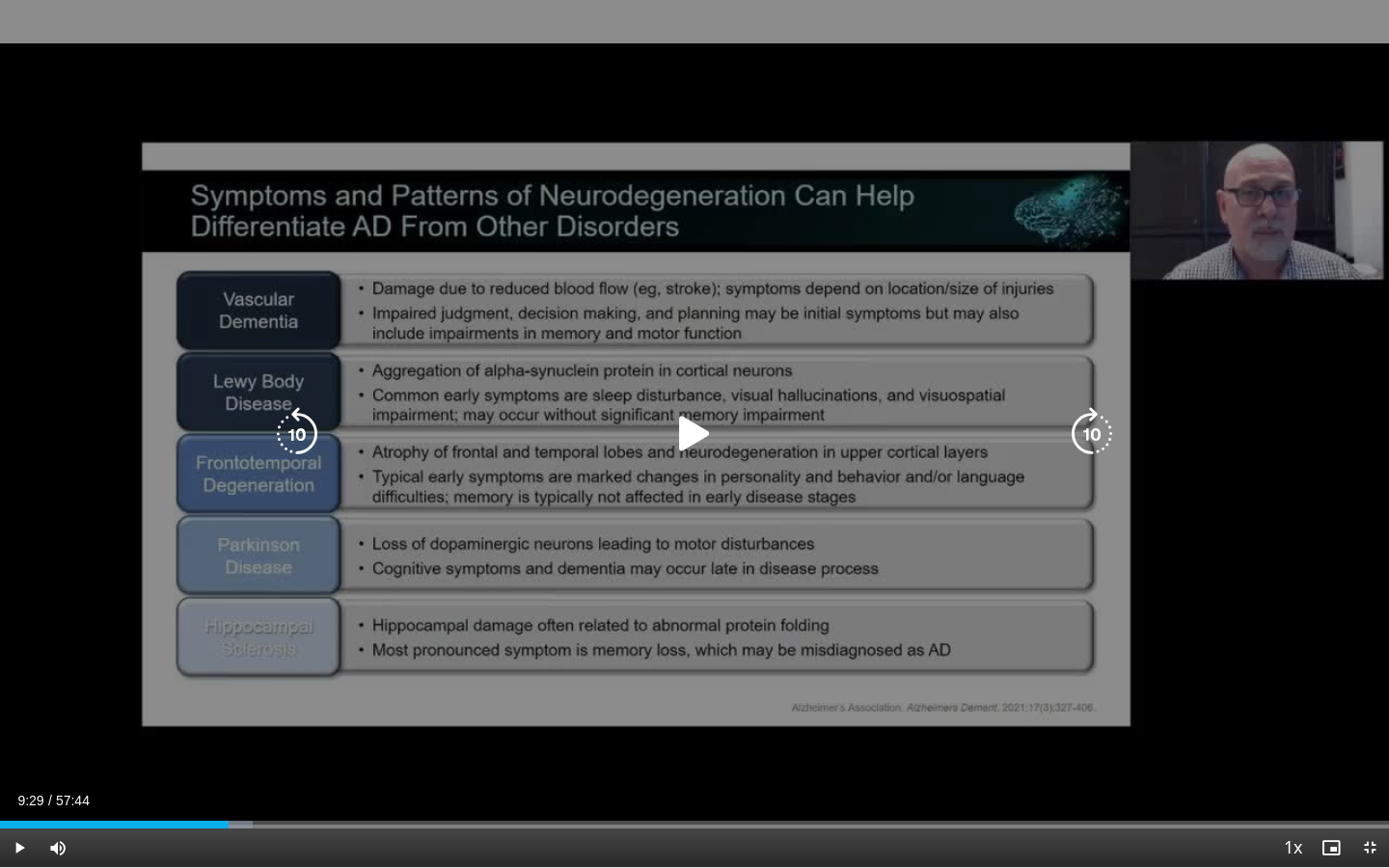 click at bounding box center [694, 434] 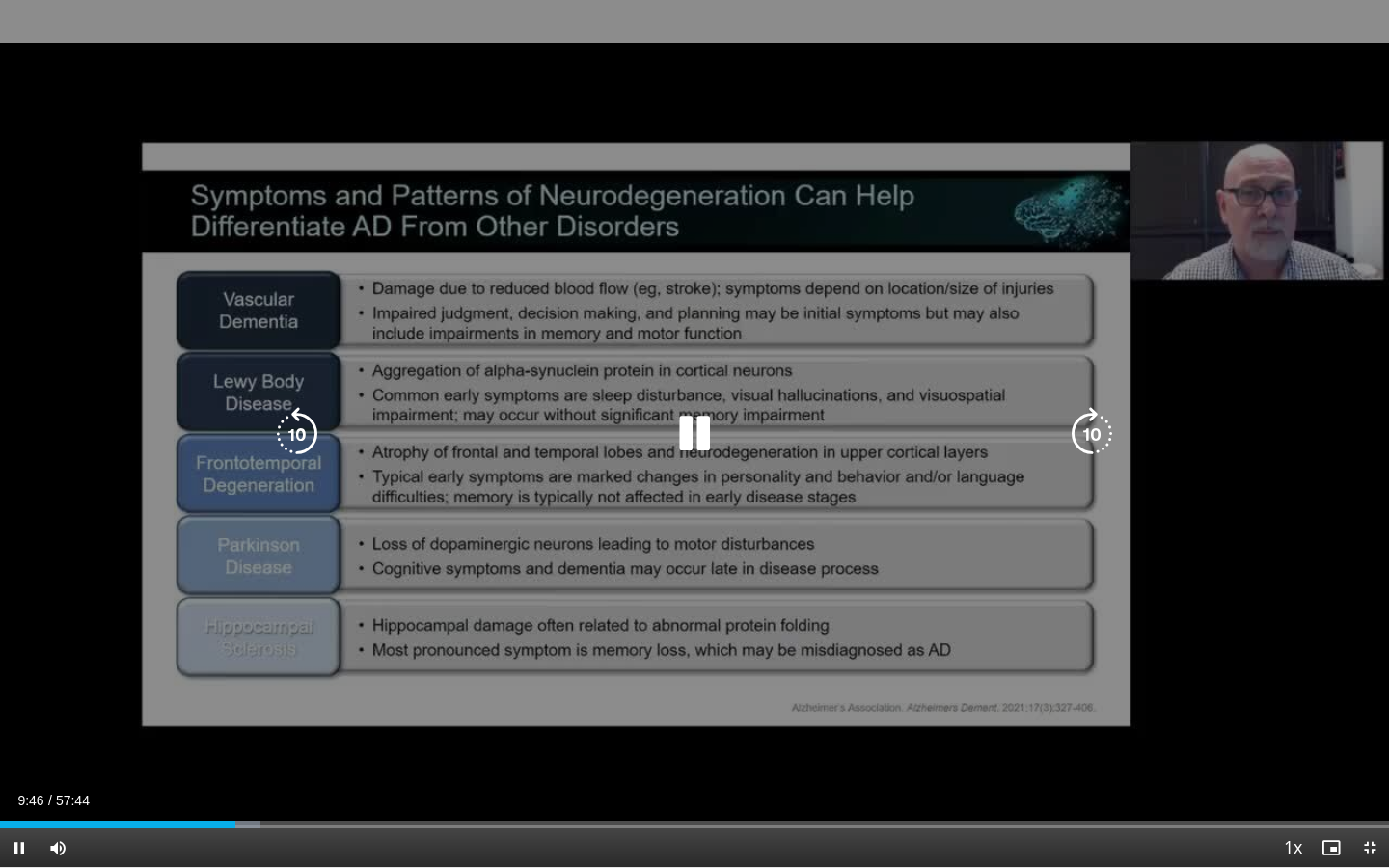click at bounding box center (694, 434) 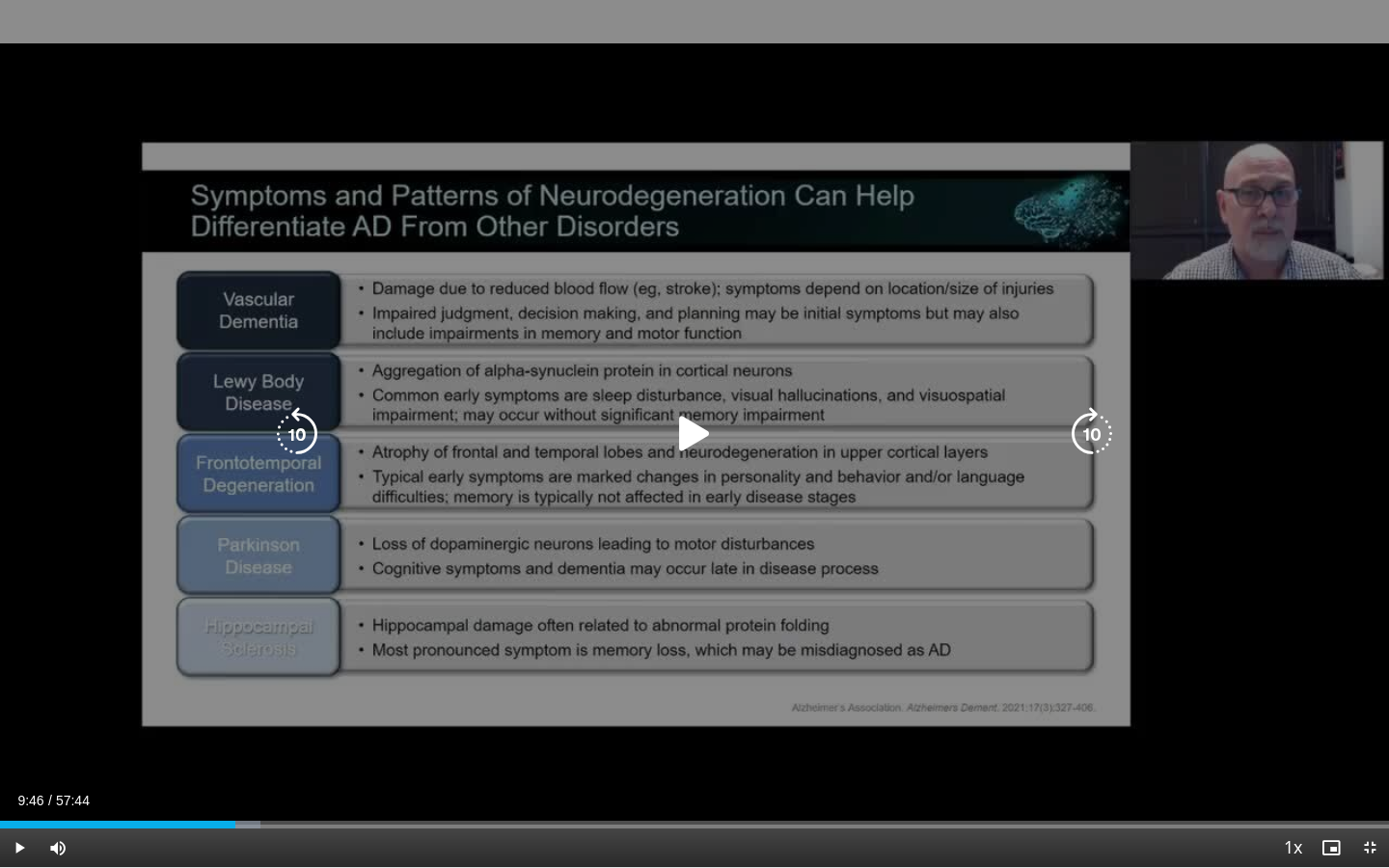 click on "10 seconds
Tap to unmute" at bounding box center [694, 433] 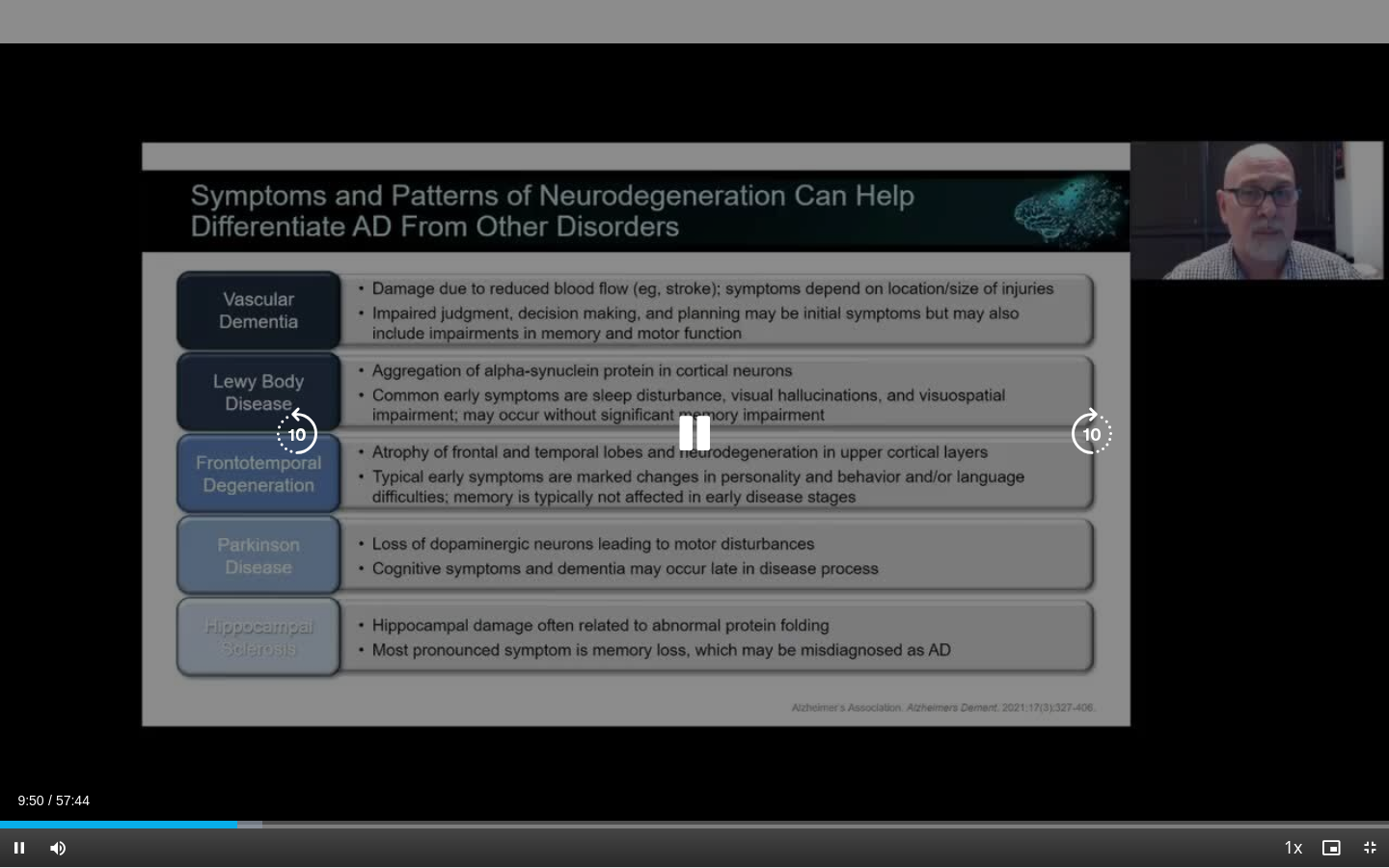click at bounding box center (694, 434) 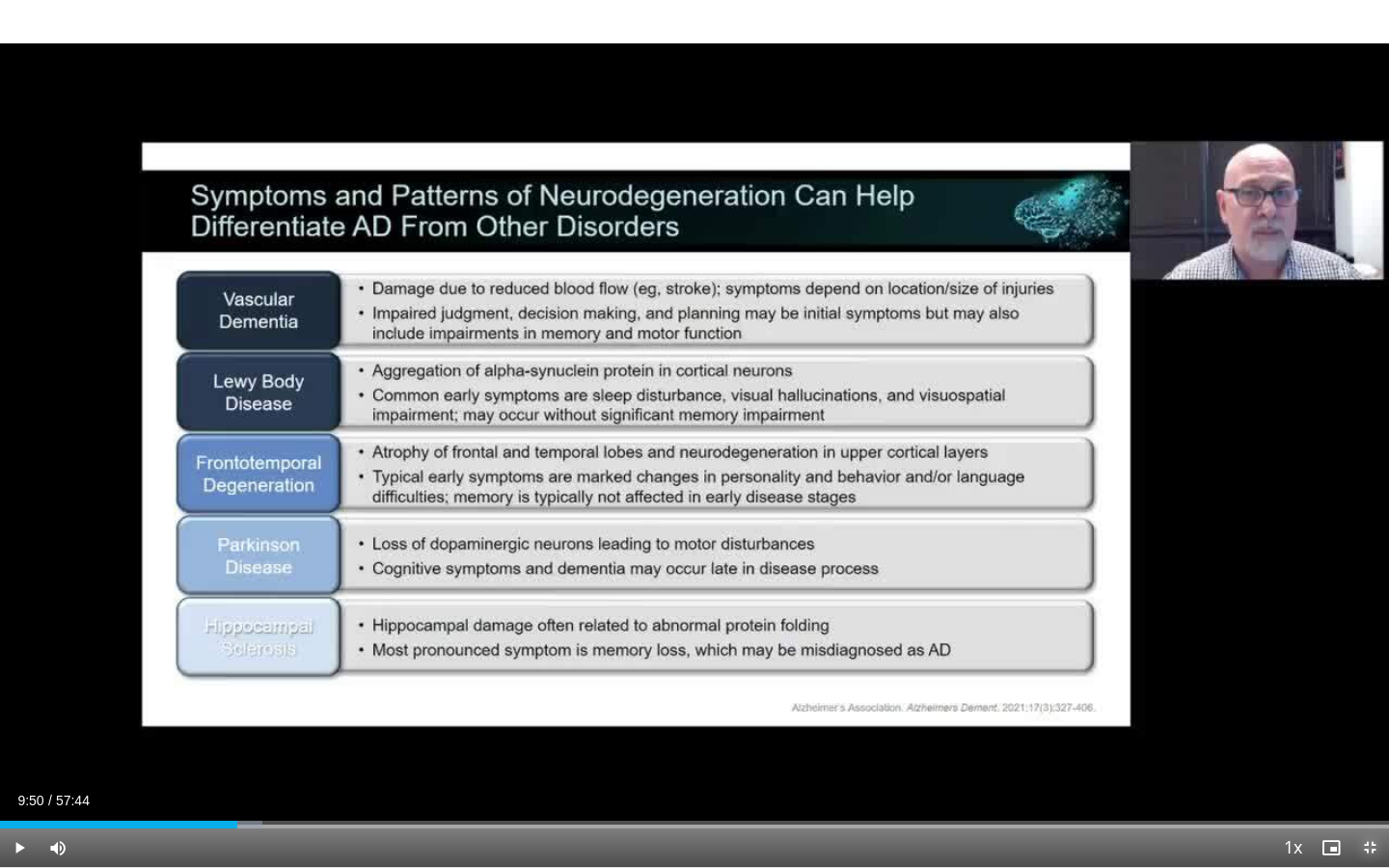 click at bounding box center (1370, 848) 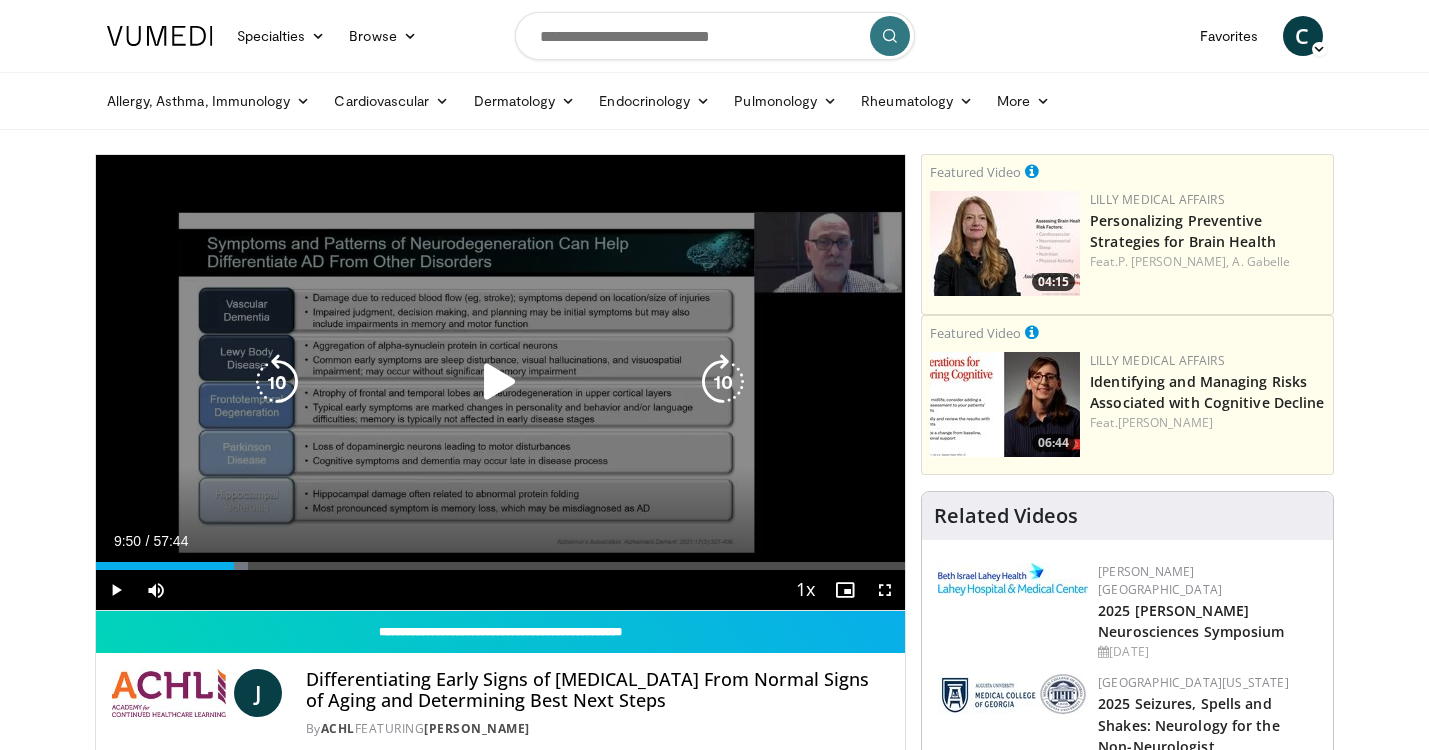 click at bounding box center [500, 382] 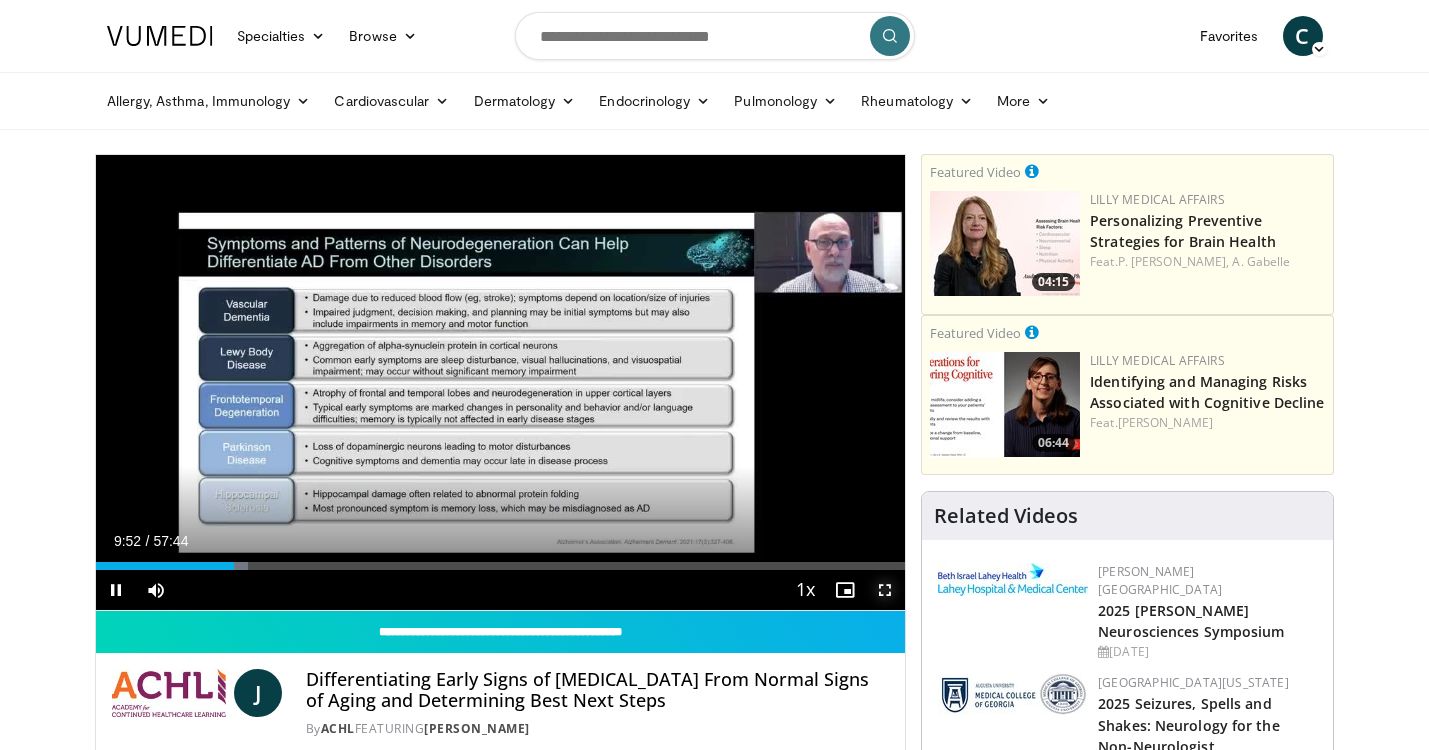 click at bounding box center (885, 590) 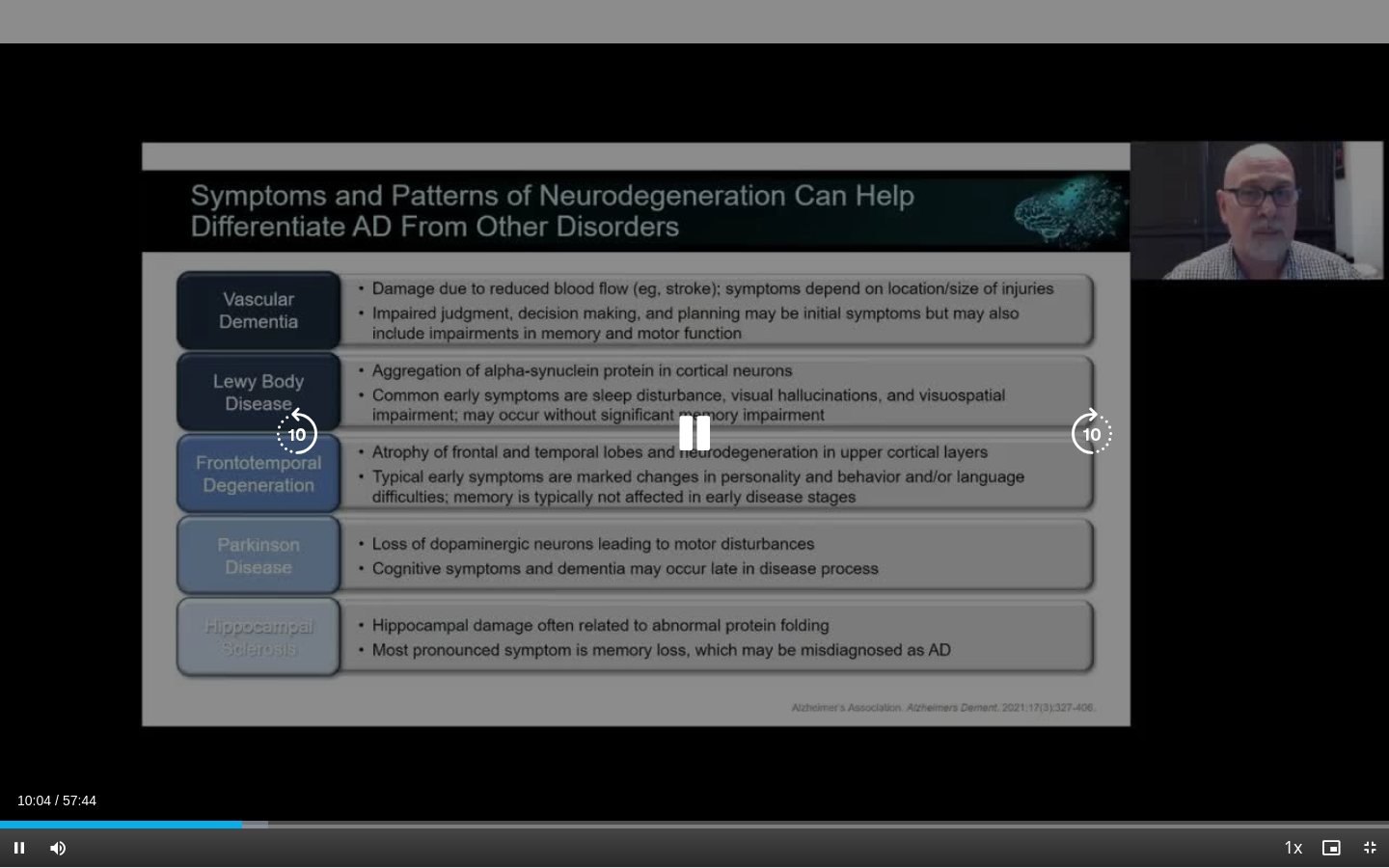 click at bounding box center (694, 434) 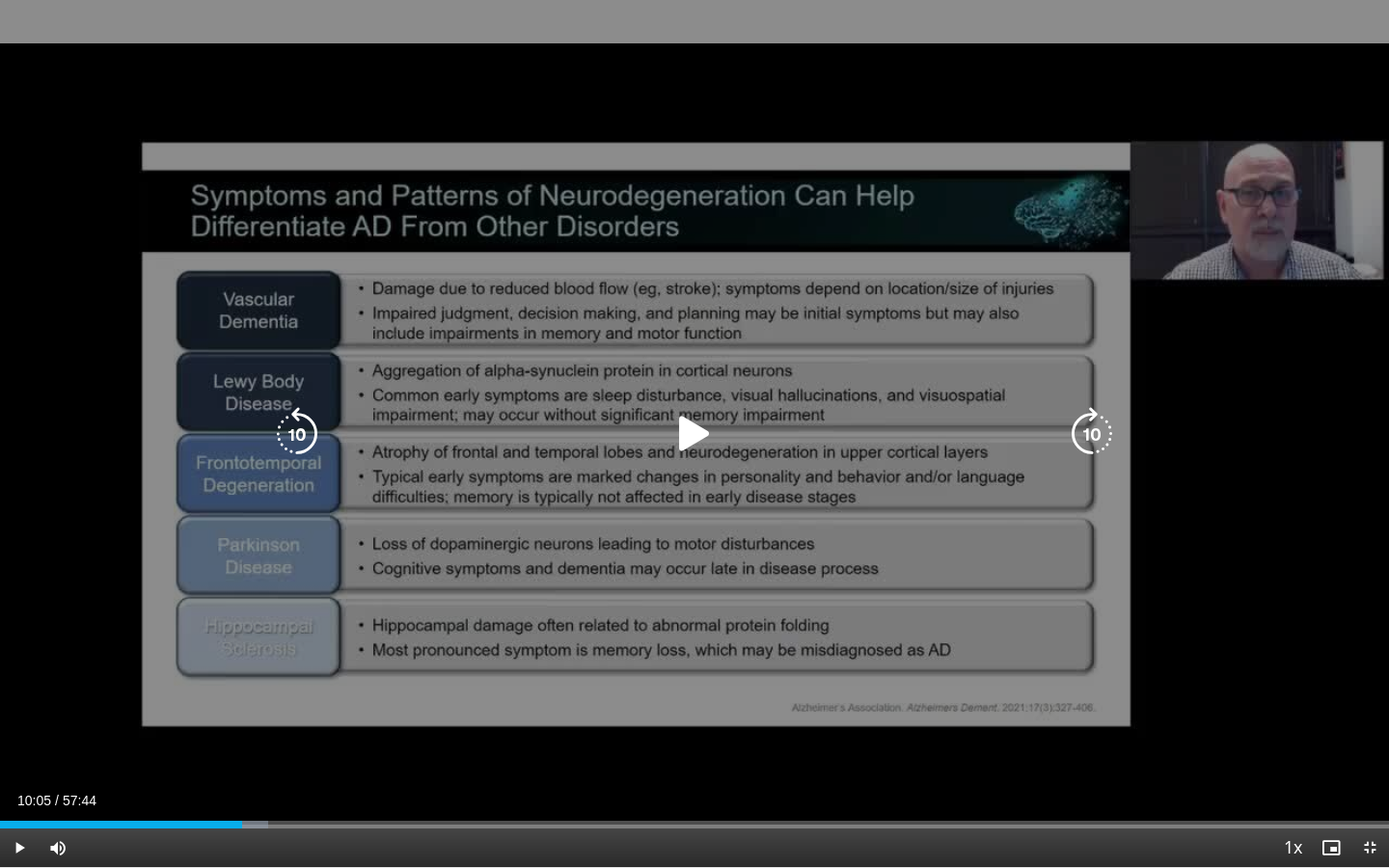 click at bounding box center (694, 434) 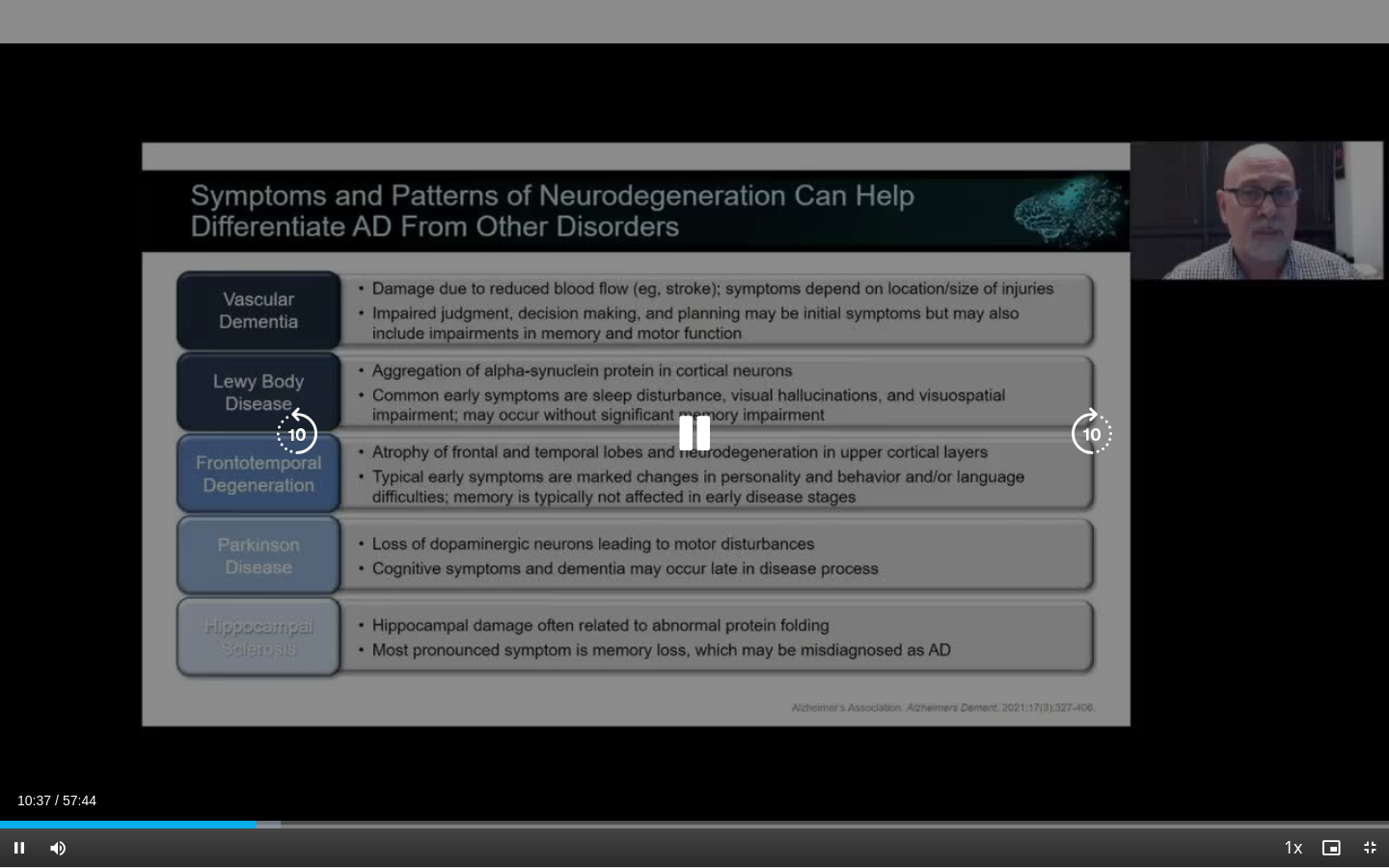 click at bounding box center (694, 434) 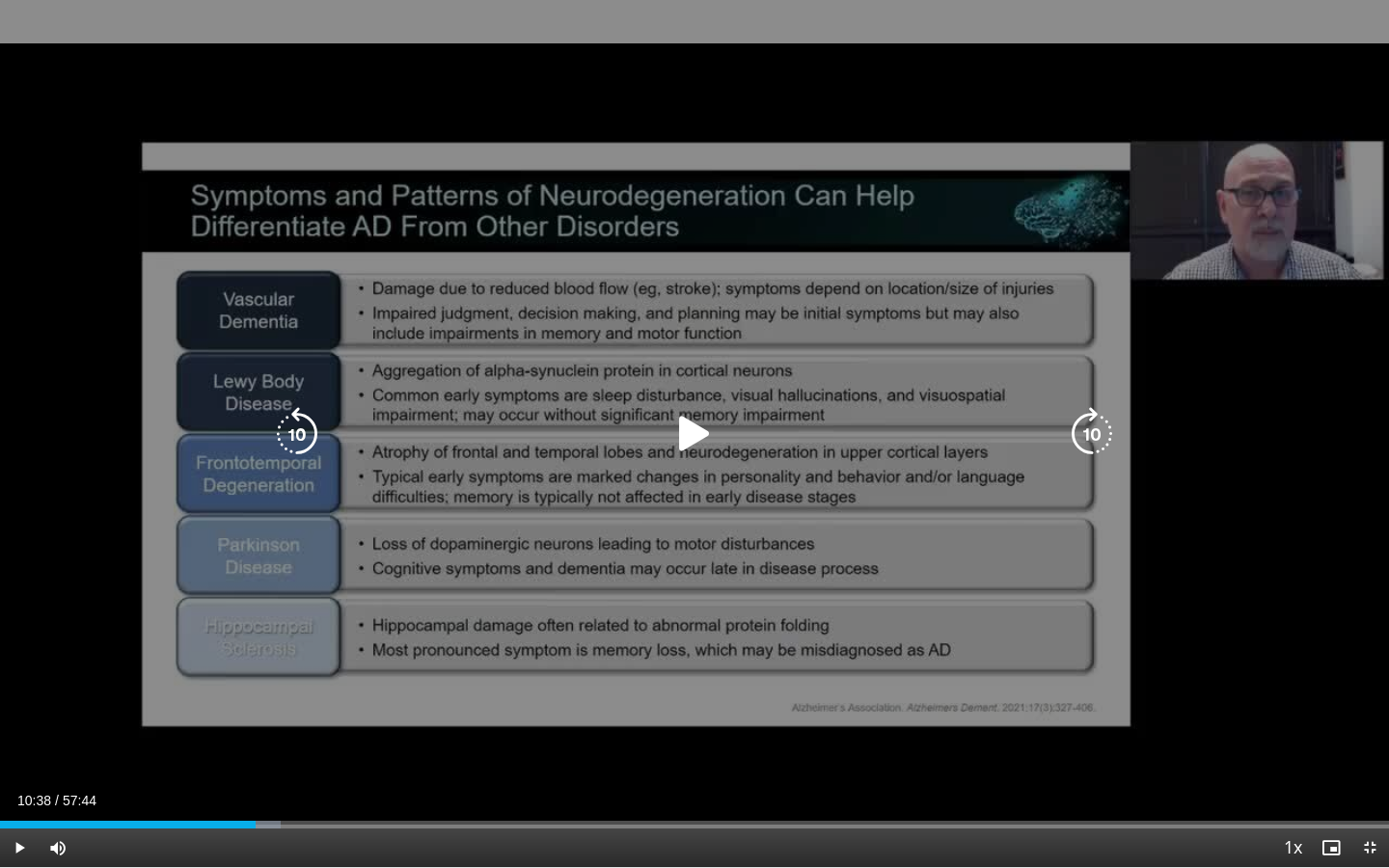 click at bounding box center [694, 434] 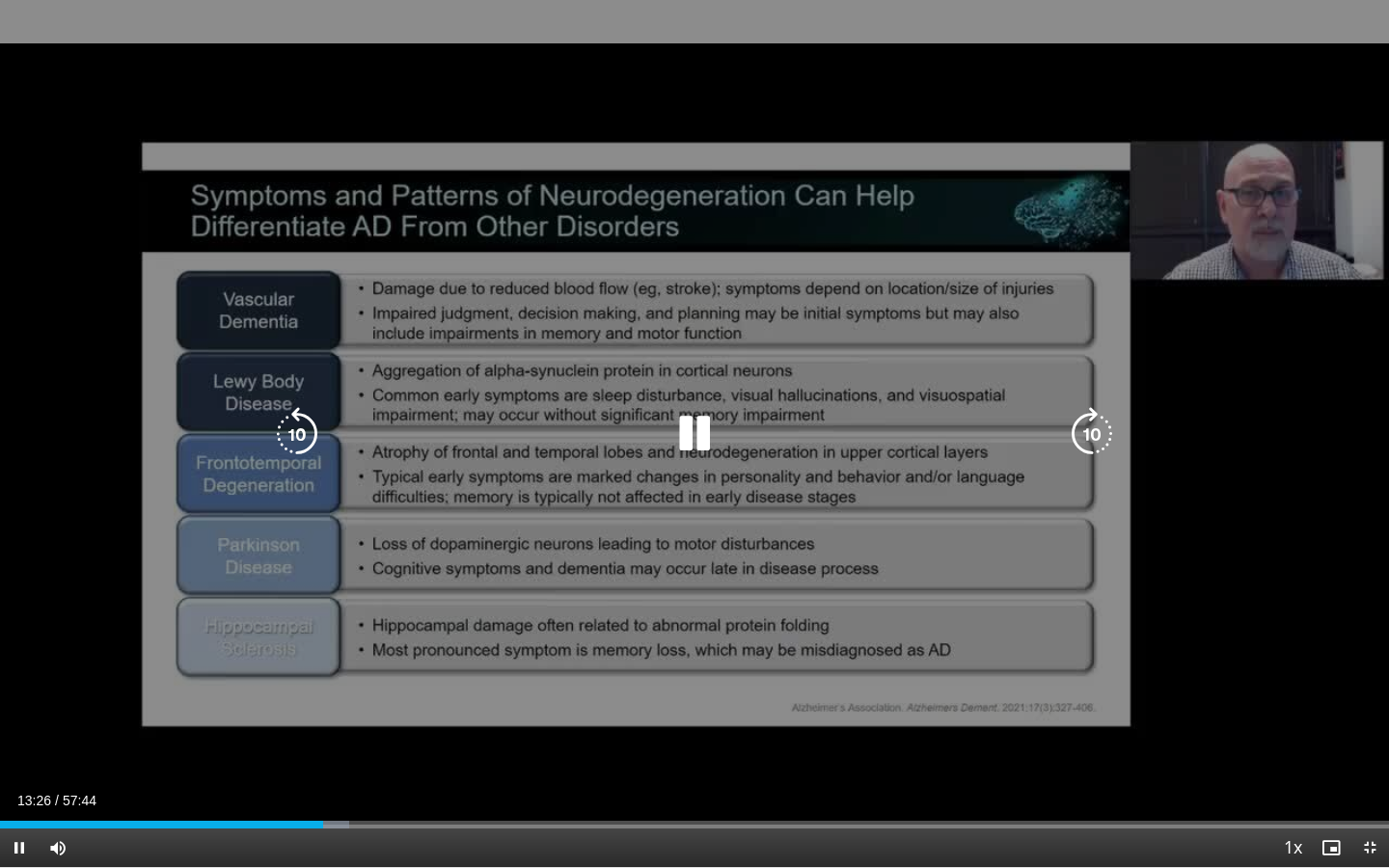 click at bounding box center [694, 434] 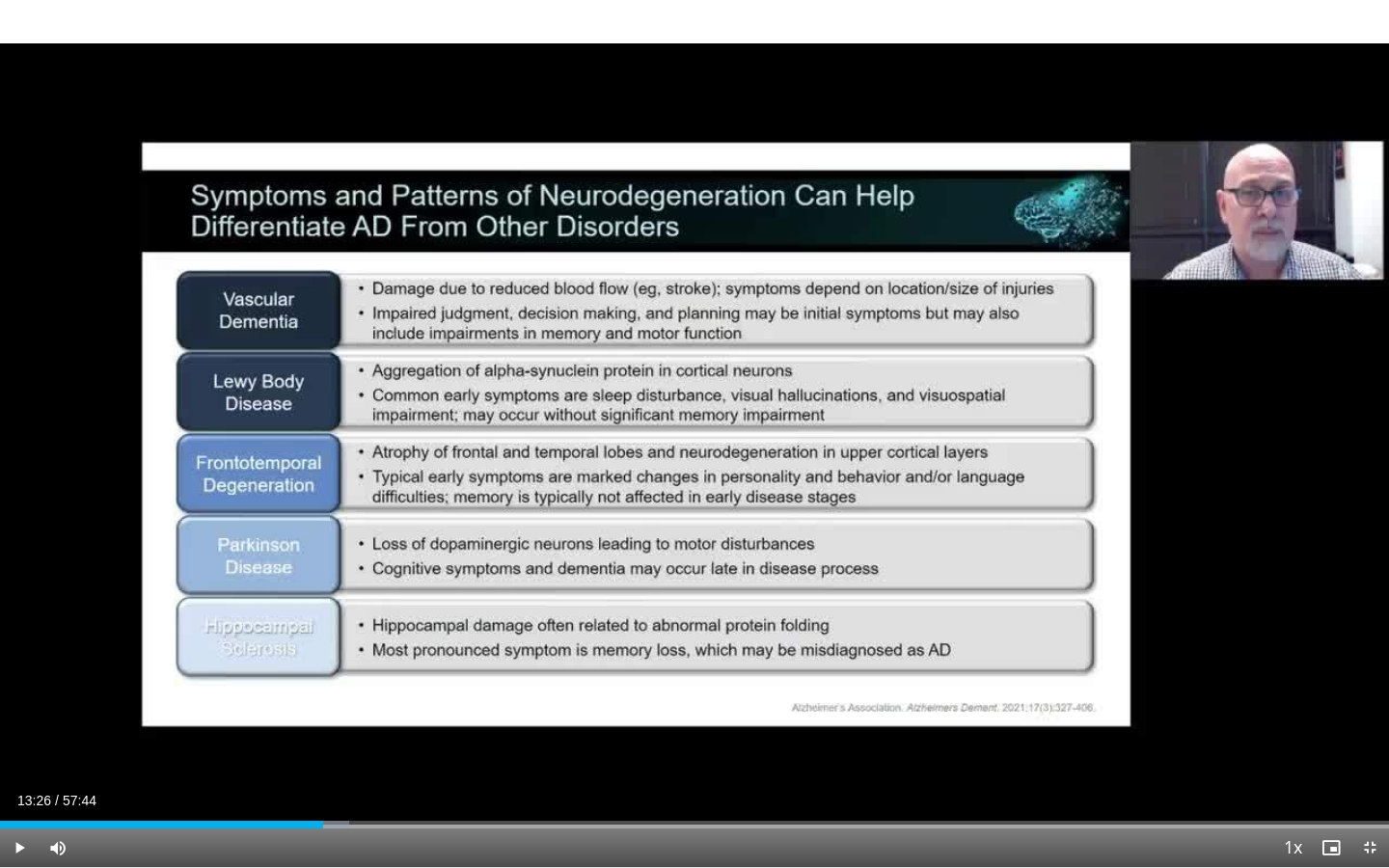 click on "10 seconds
Tap to unmute" at bounding box center (694, 433) 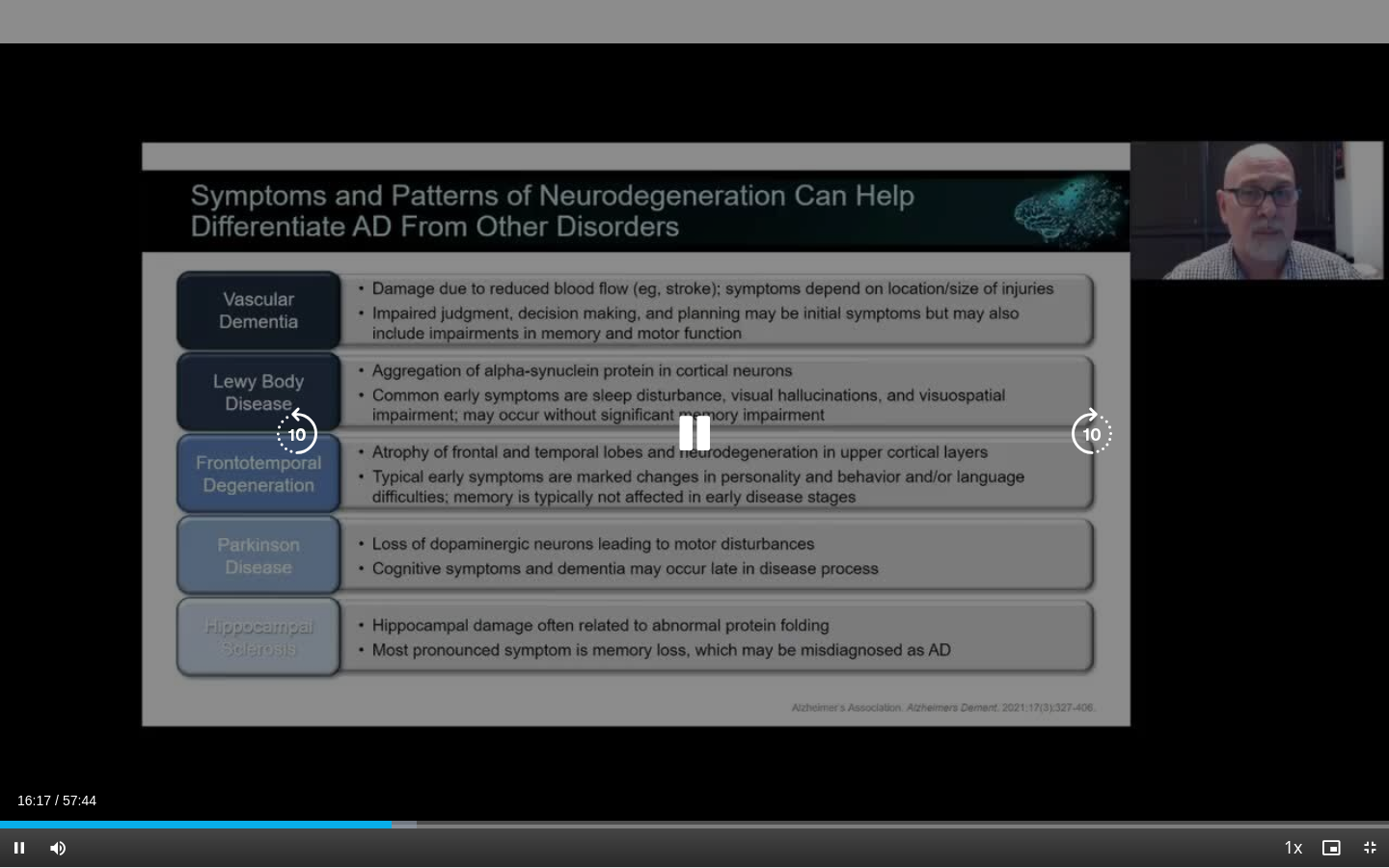 click at bounding box center [694, 434] 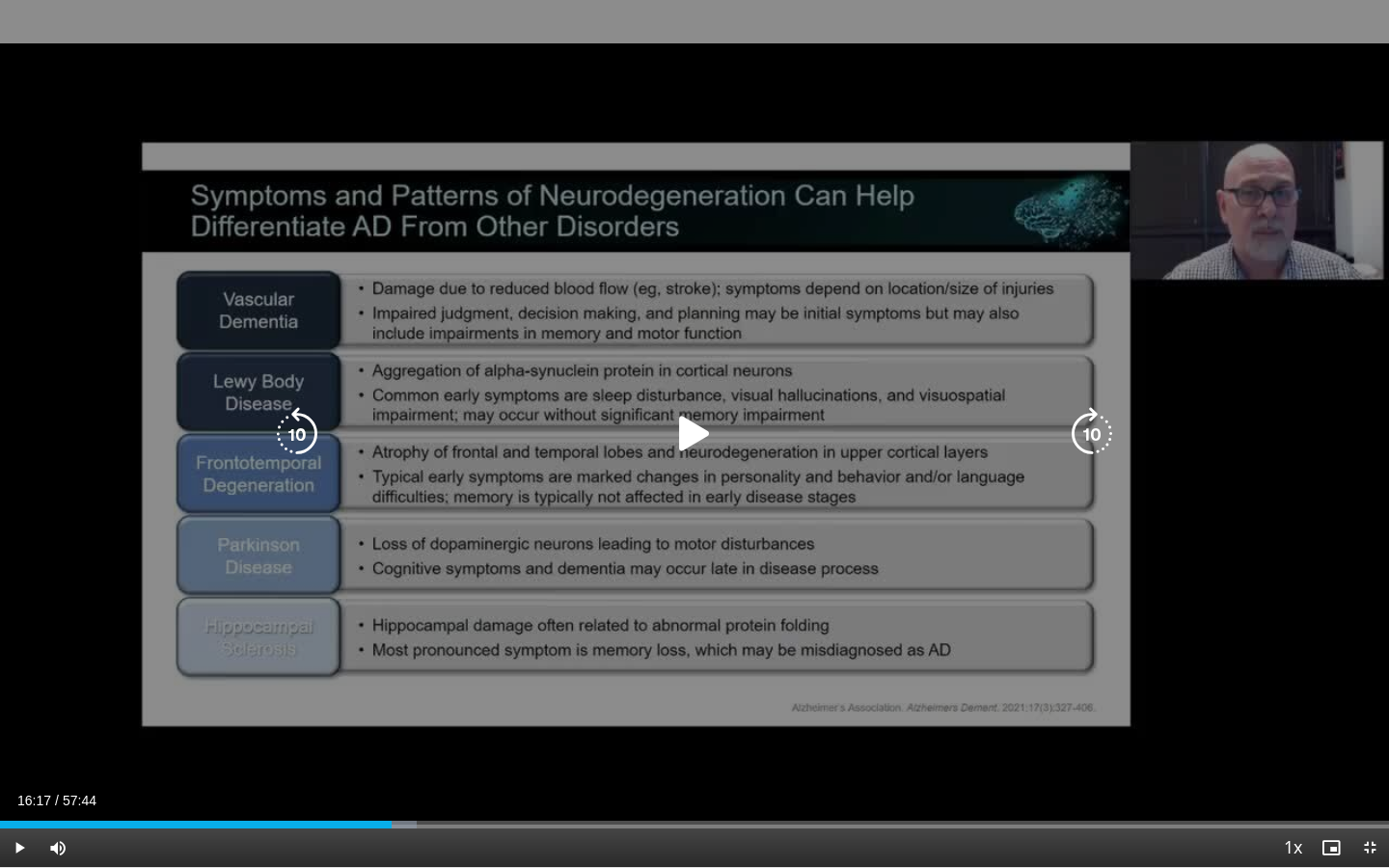 click at bounding box center [694, 434] 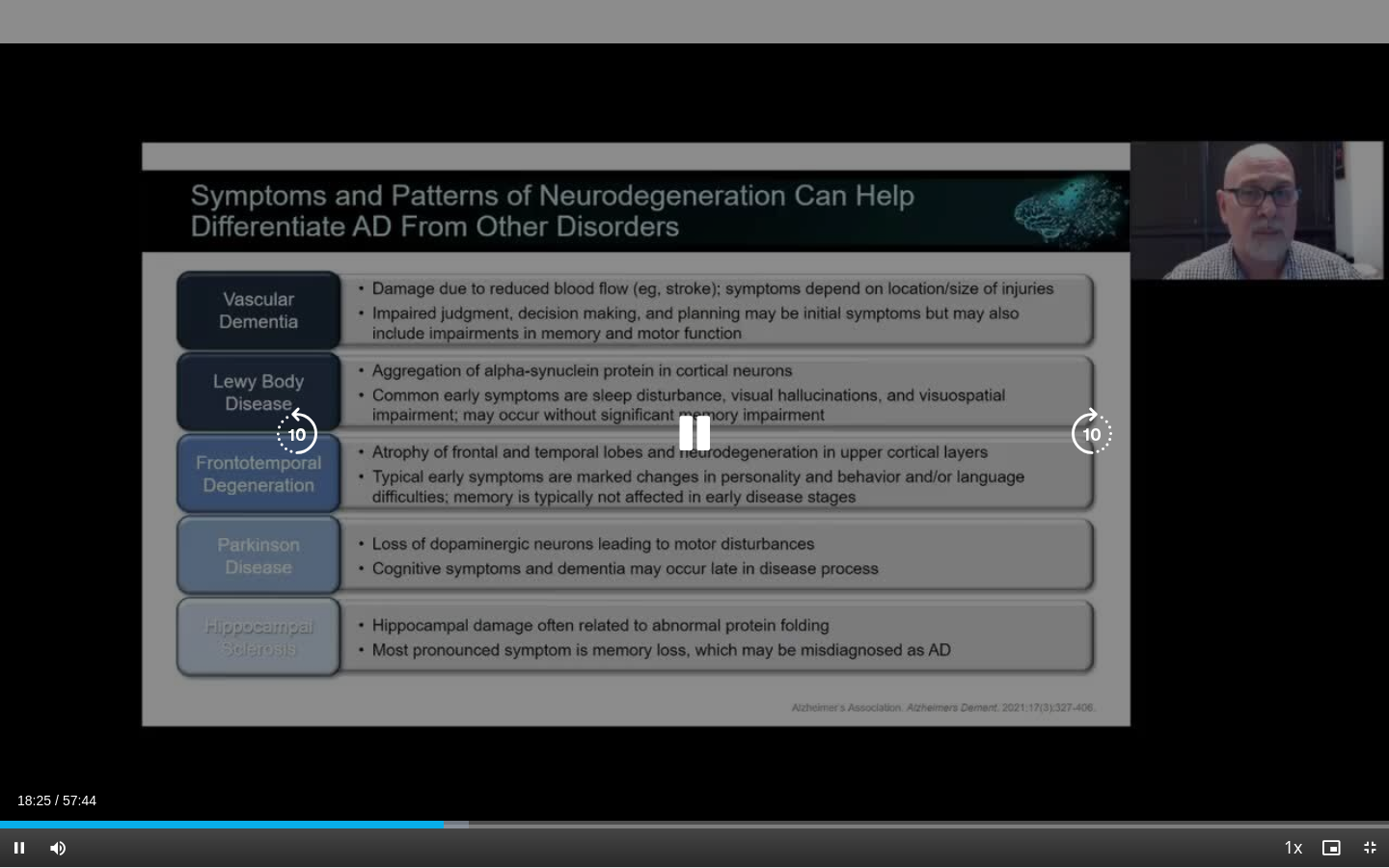 click at bounding box center [694, 434] 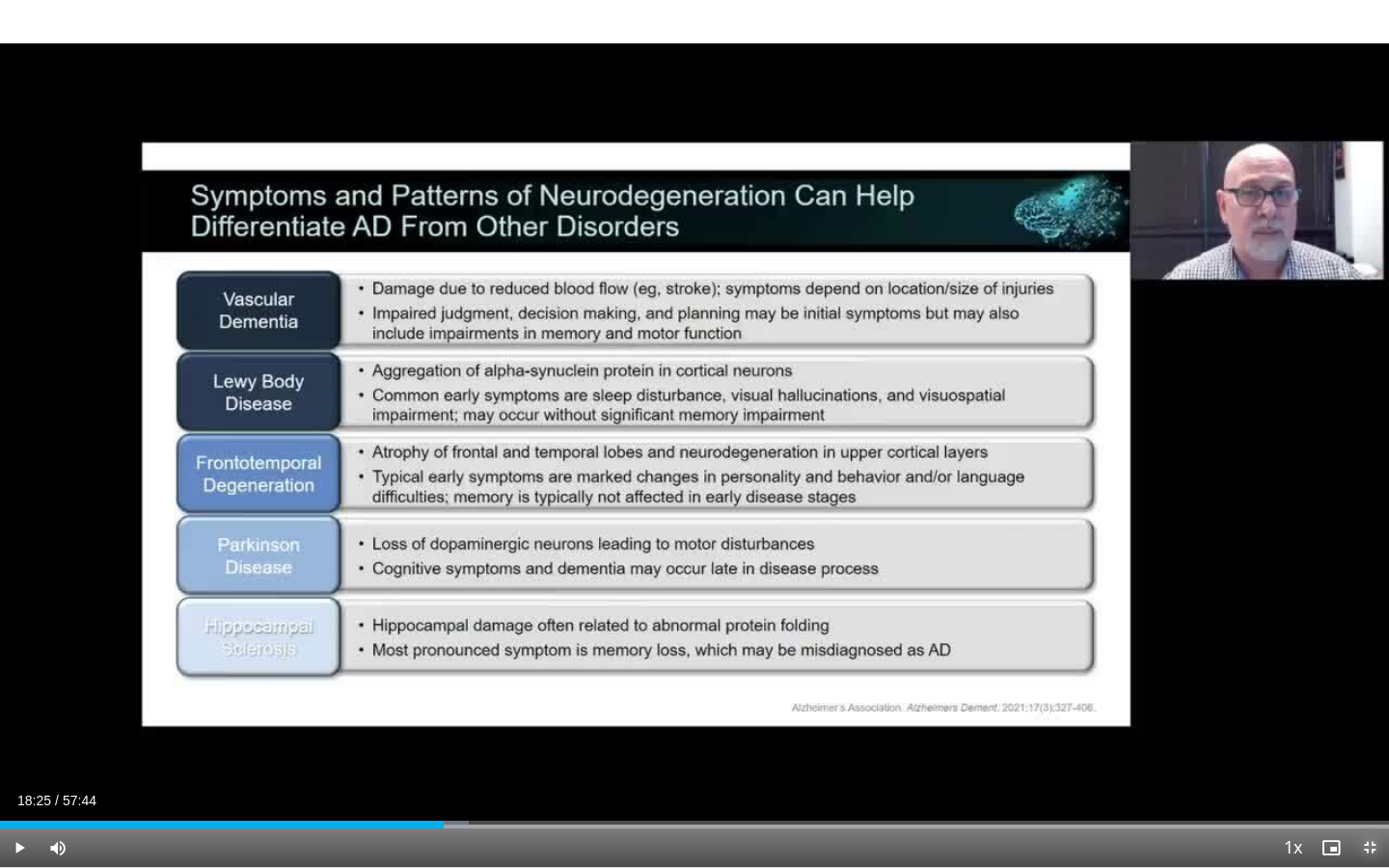 click at bounding box center [1370, 848] 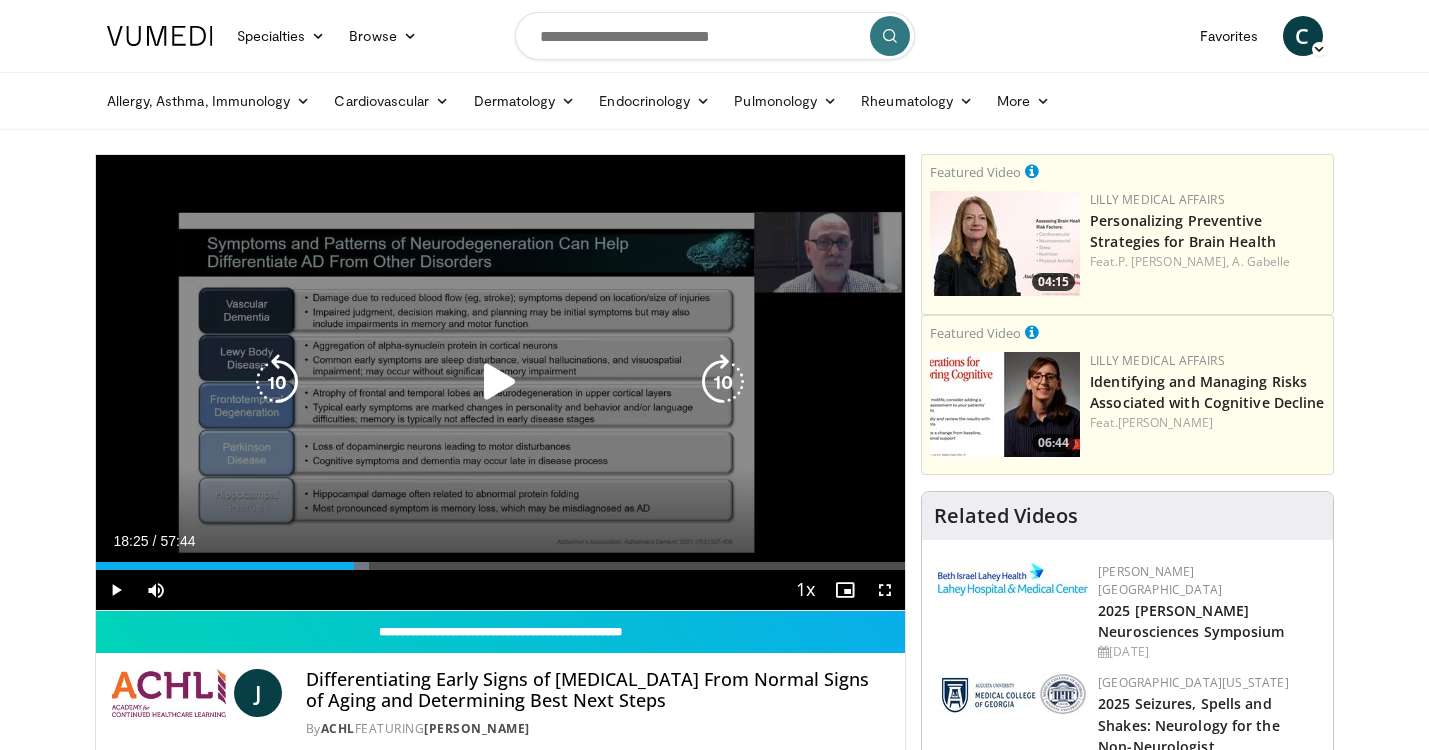 click at bounding box center (500, 382) 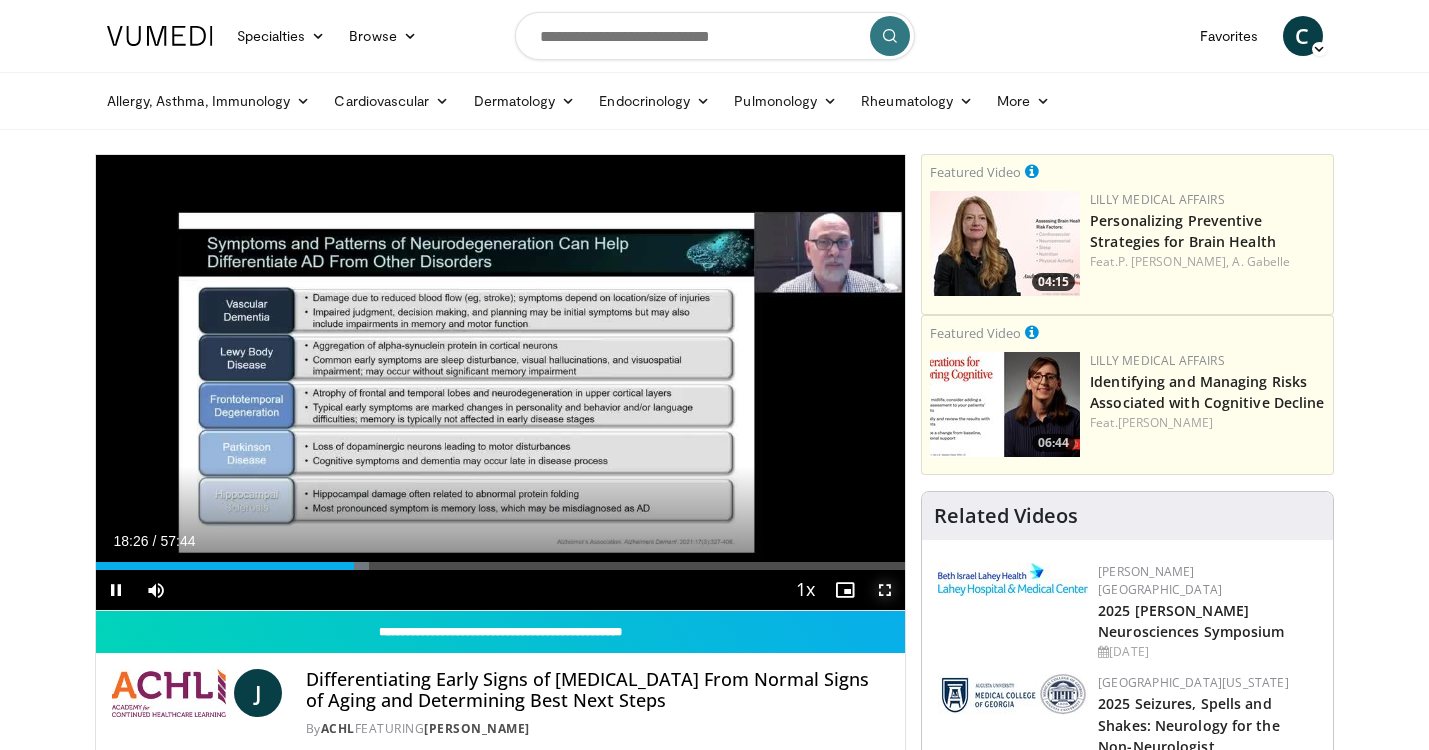 click at bounding box center (885, 590) 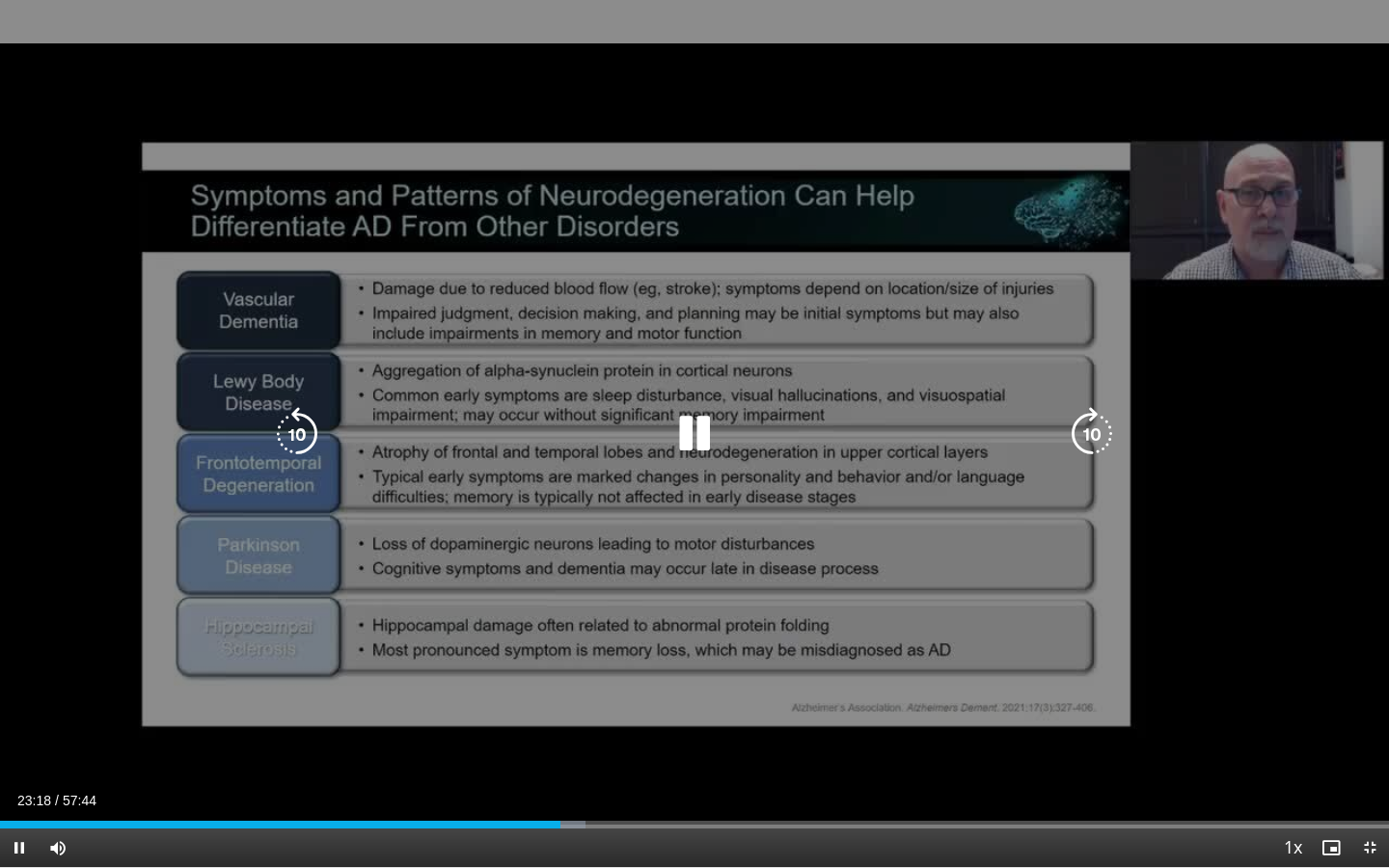 click at bounding box center [694, 434] 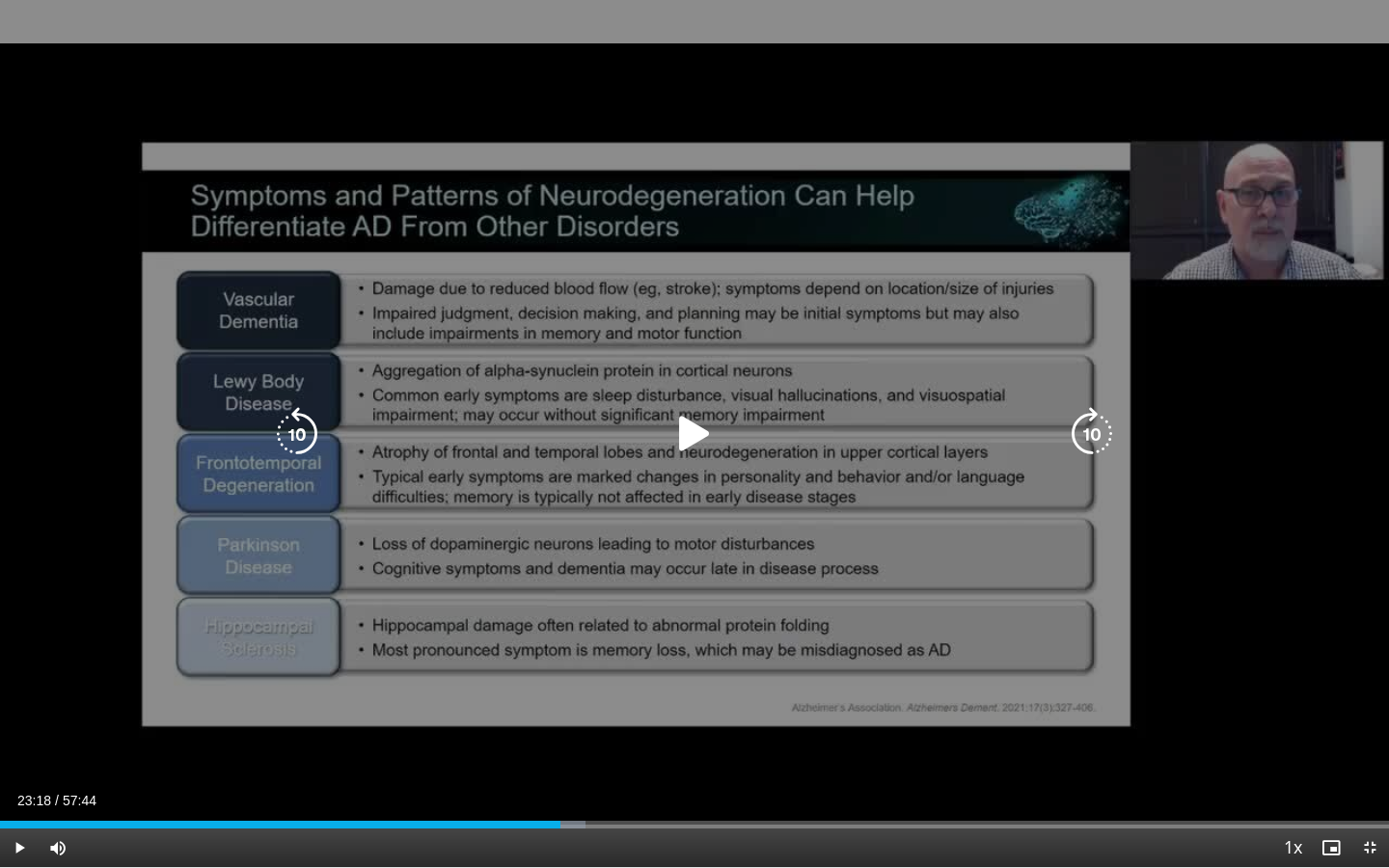 click at bounding box center (694, 434) 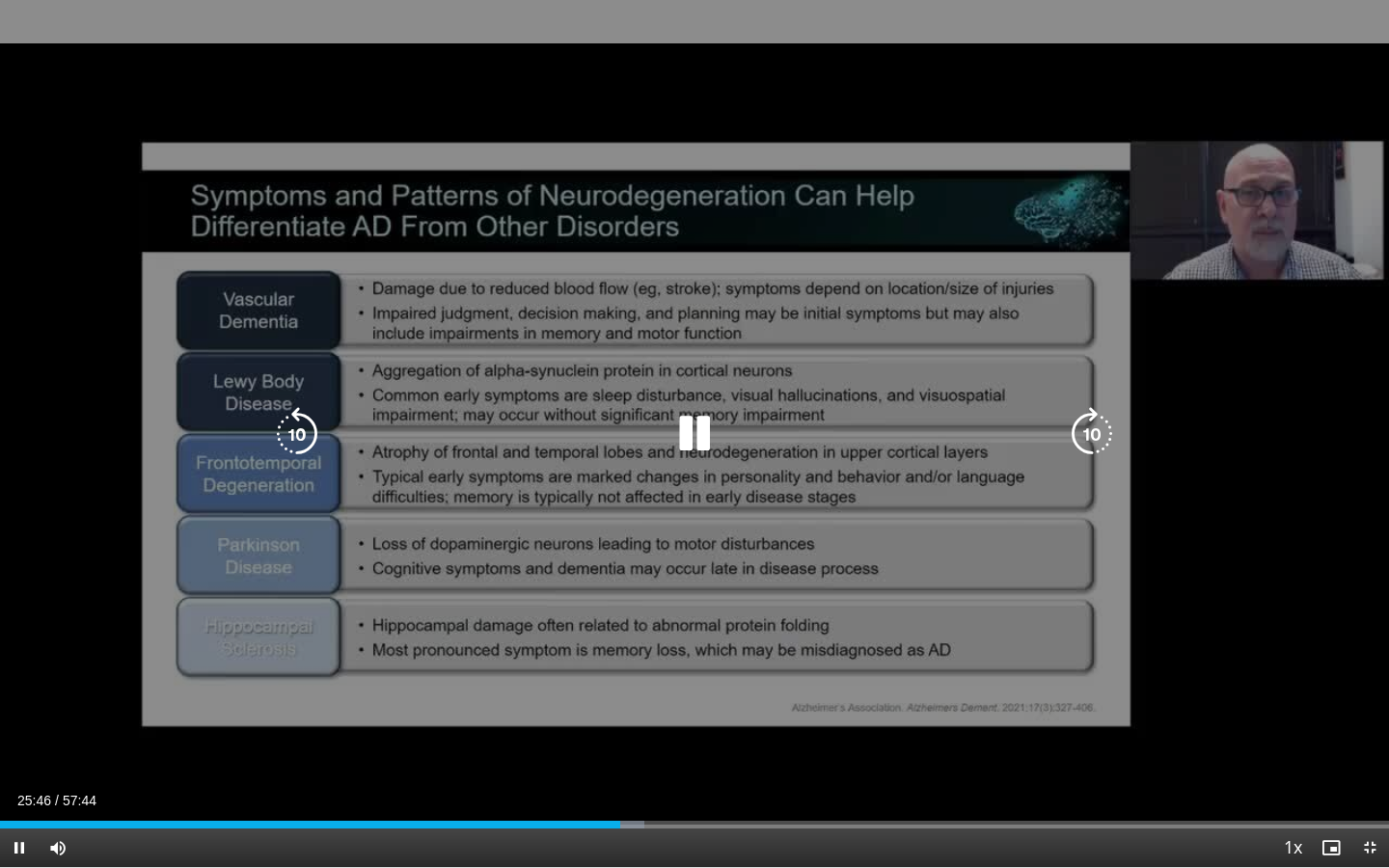 click at bounding box center (694, 434) 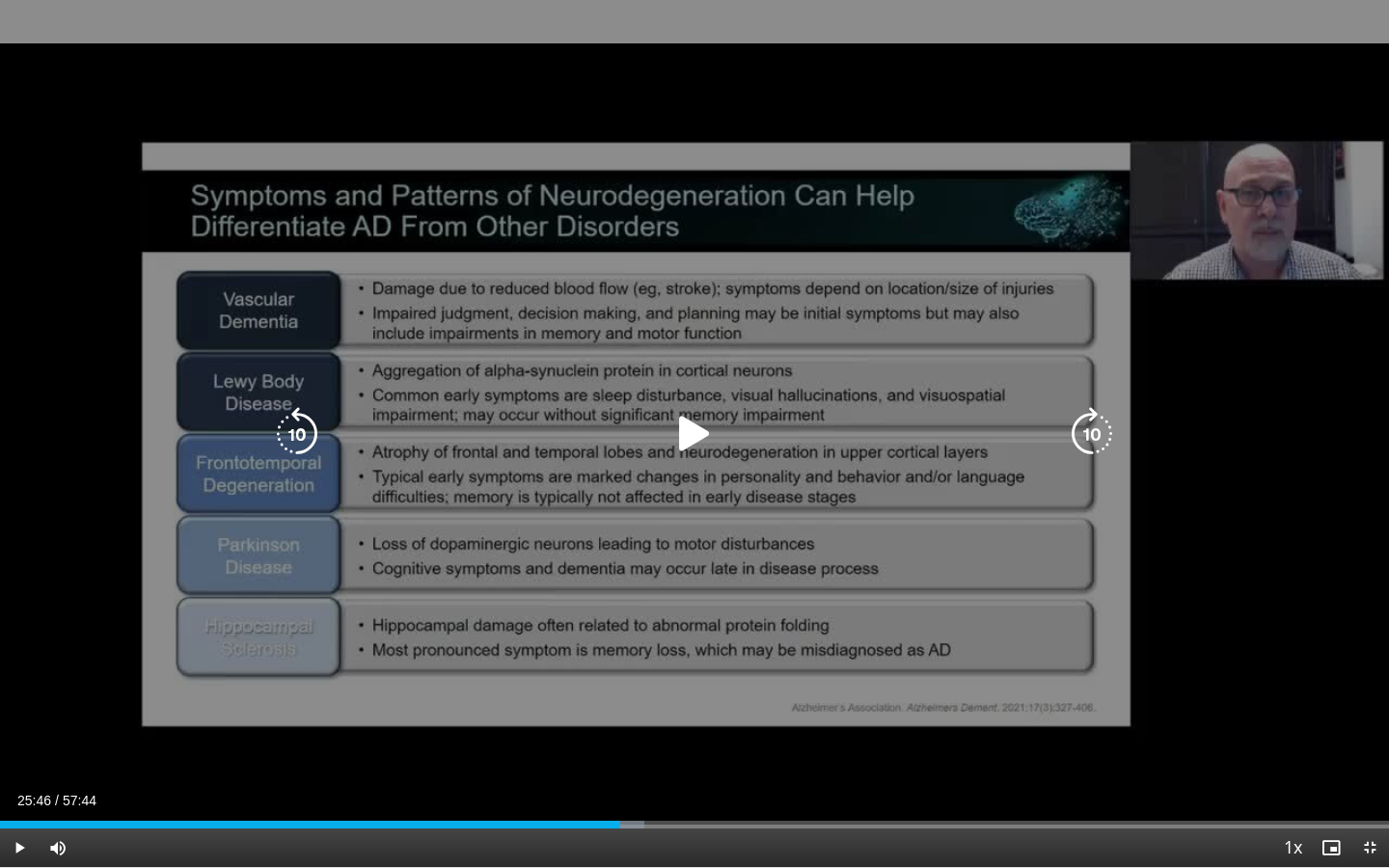 click at bounding box center [694, 434] 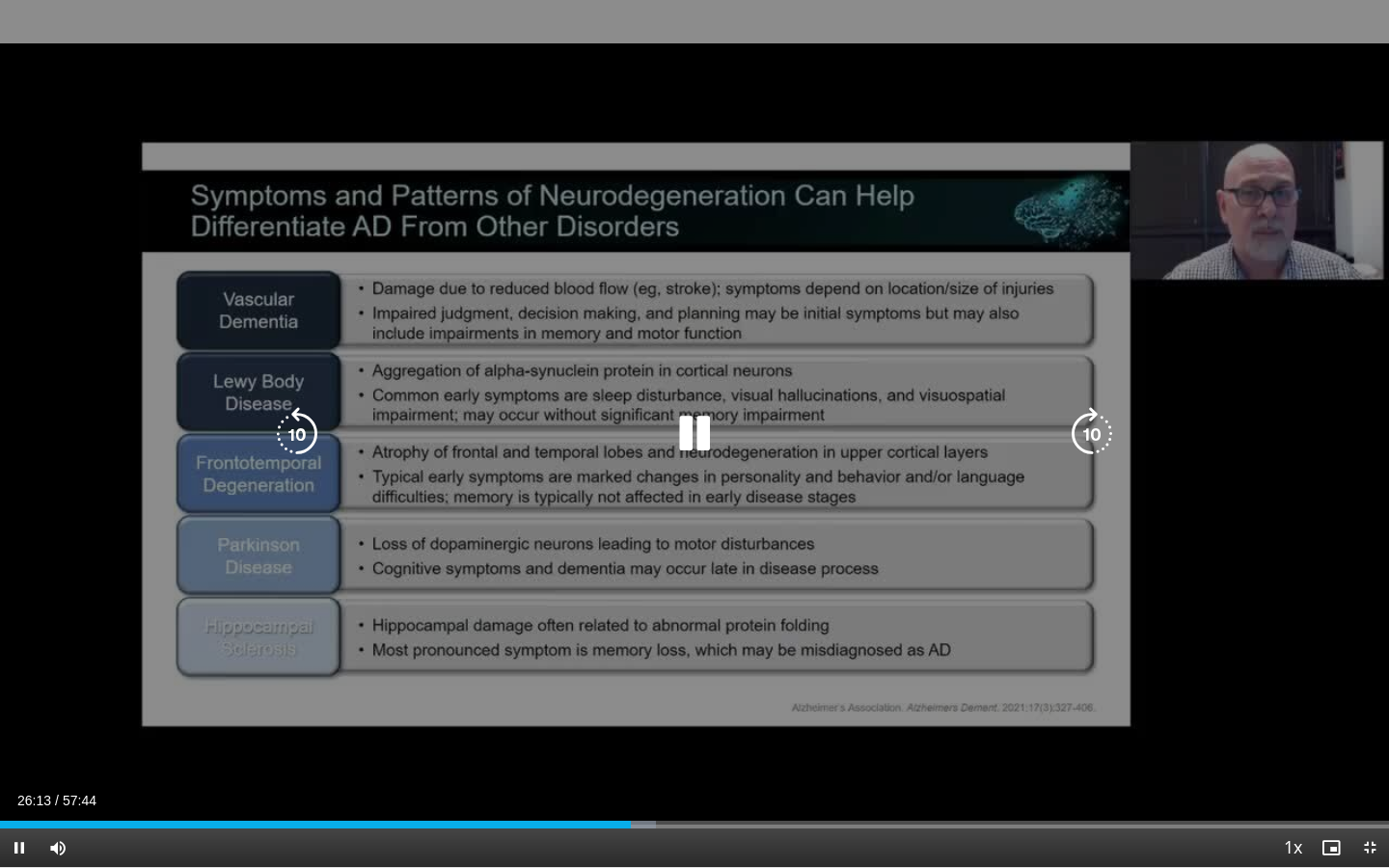 click at bounding box center (694, 434) 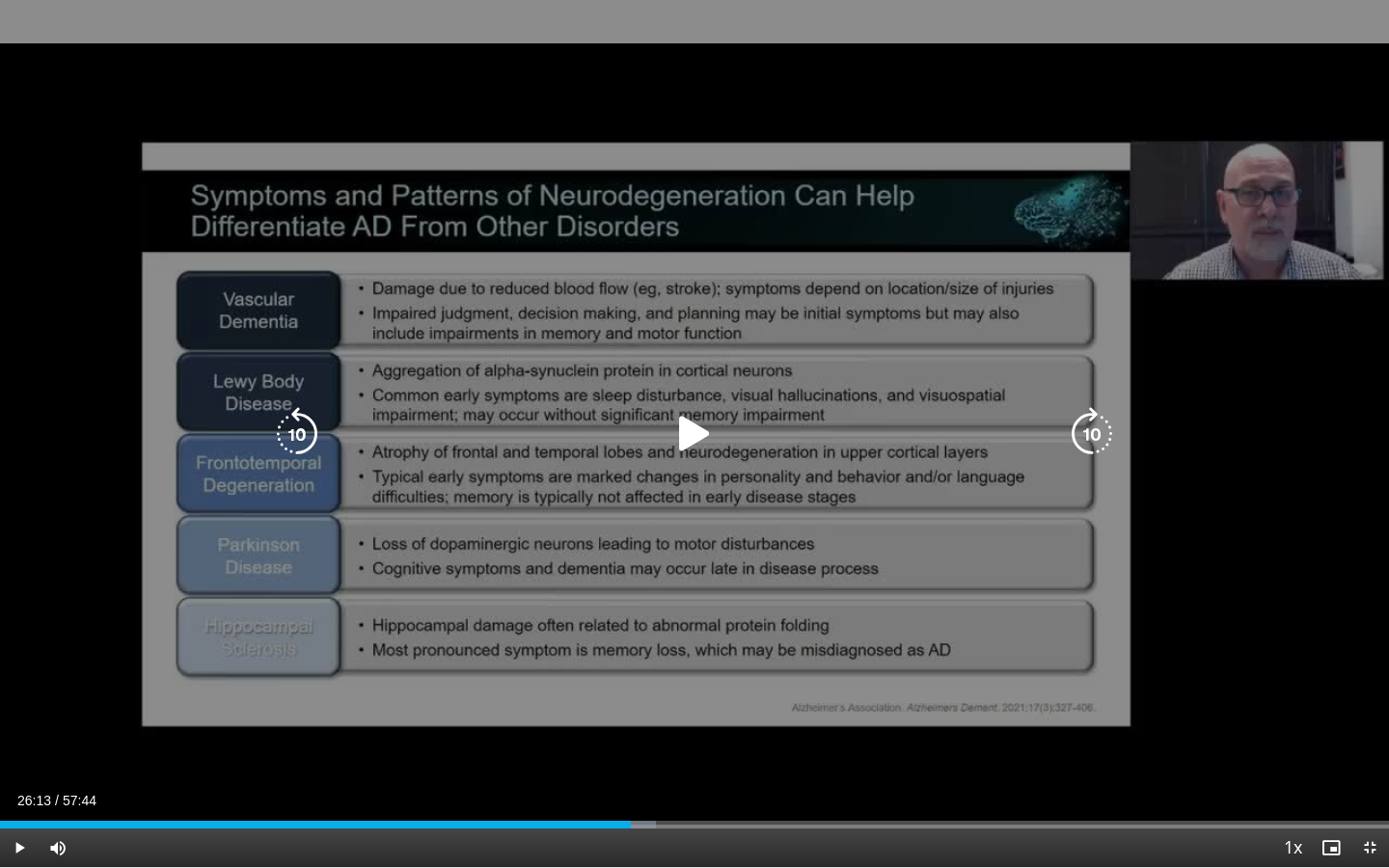 click at bounding box center [694, 434] 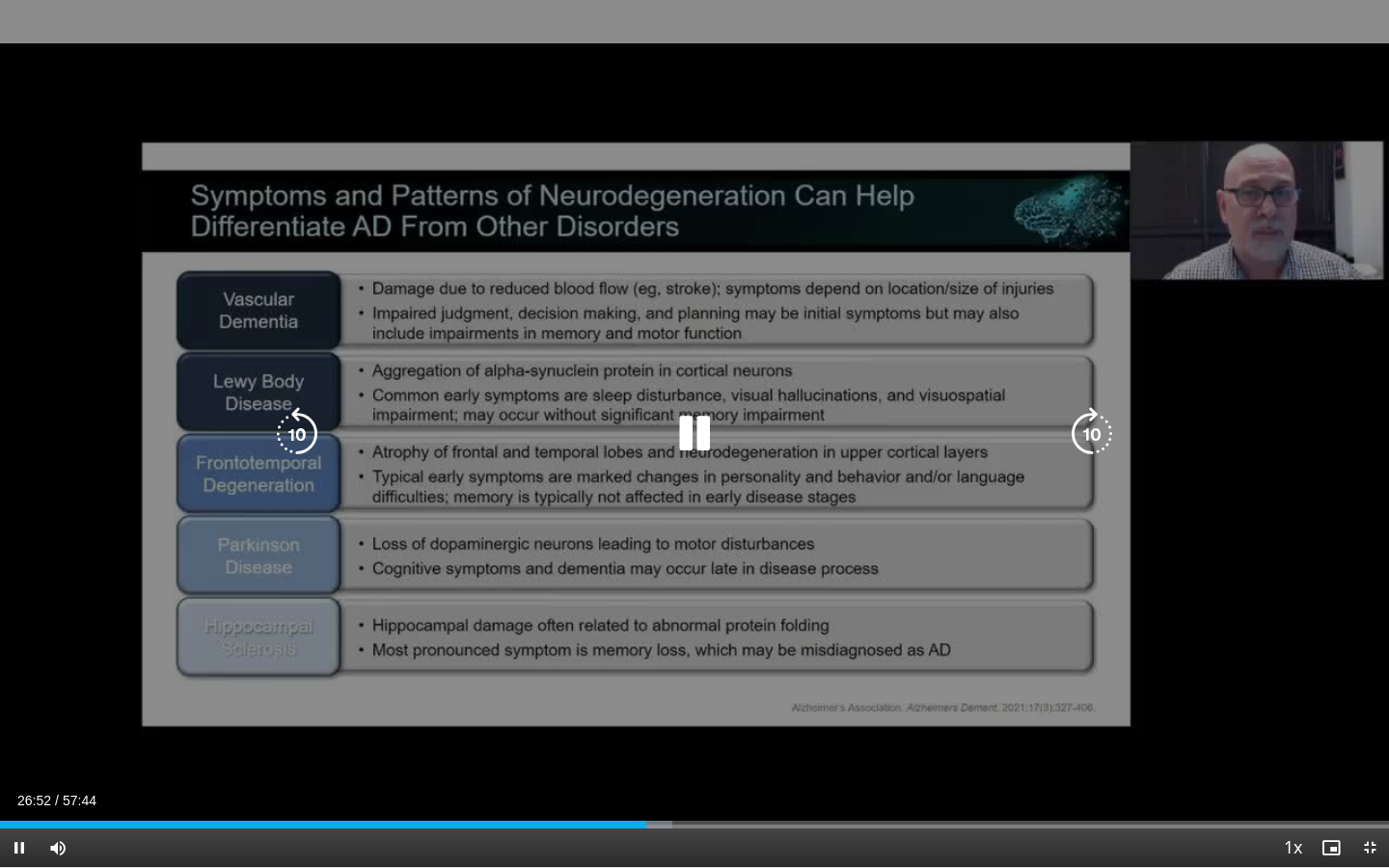 click at bounding box center (694, 434) 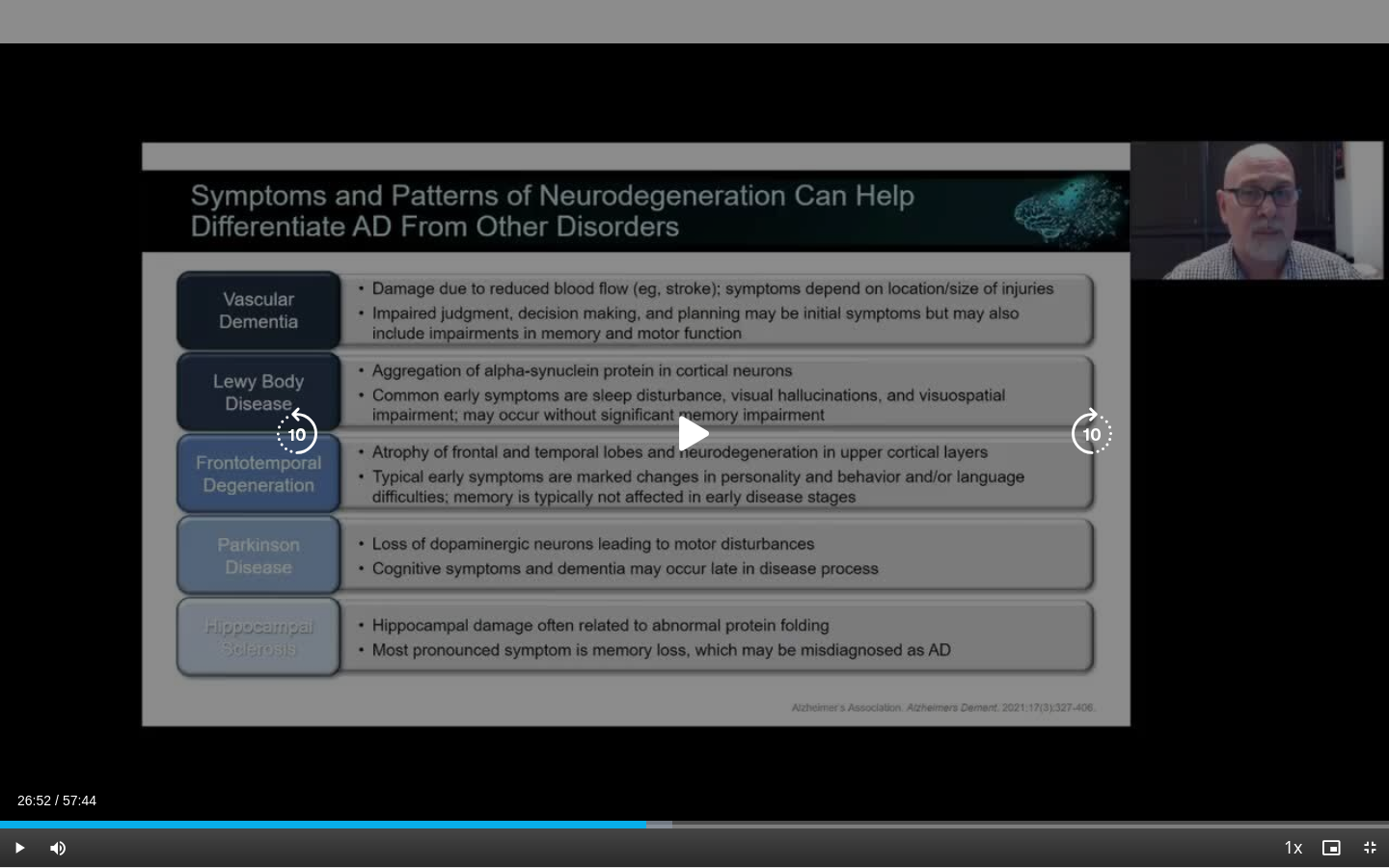 click at bounding box center (694, 434) 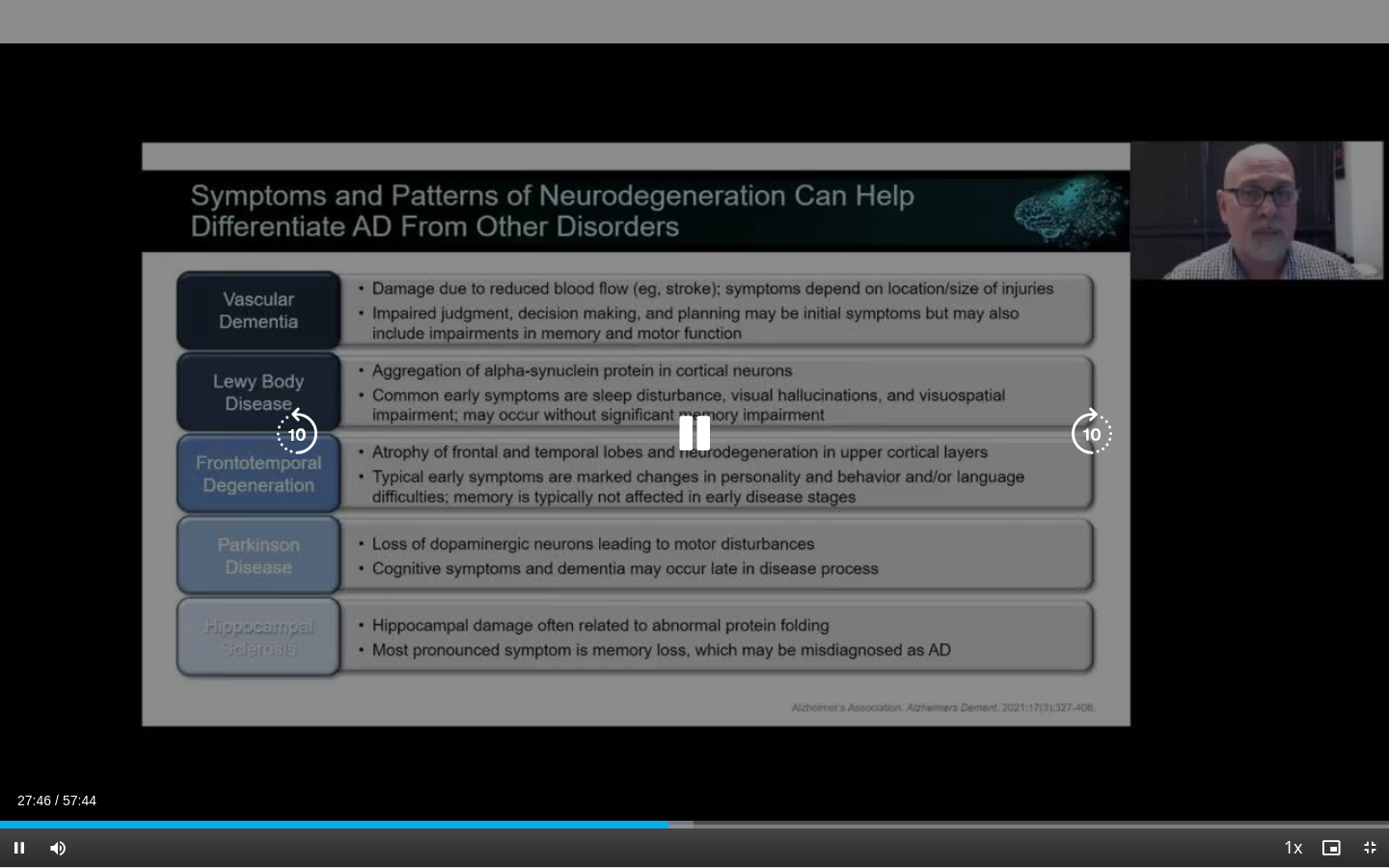 click at bounding box center [694, 434] 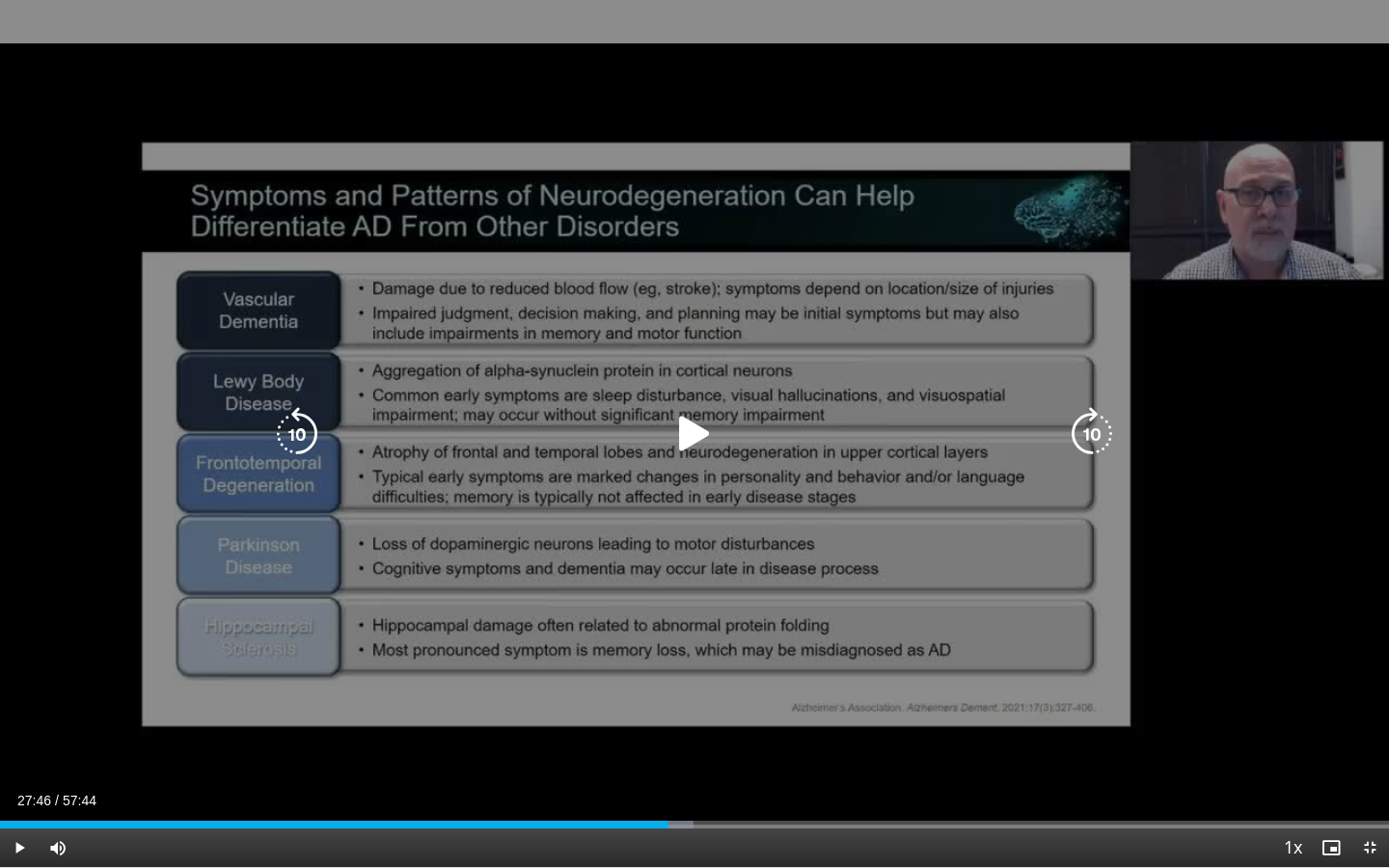 click at bounding box center [694, 434] 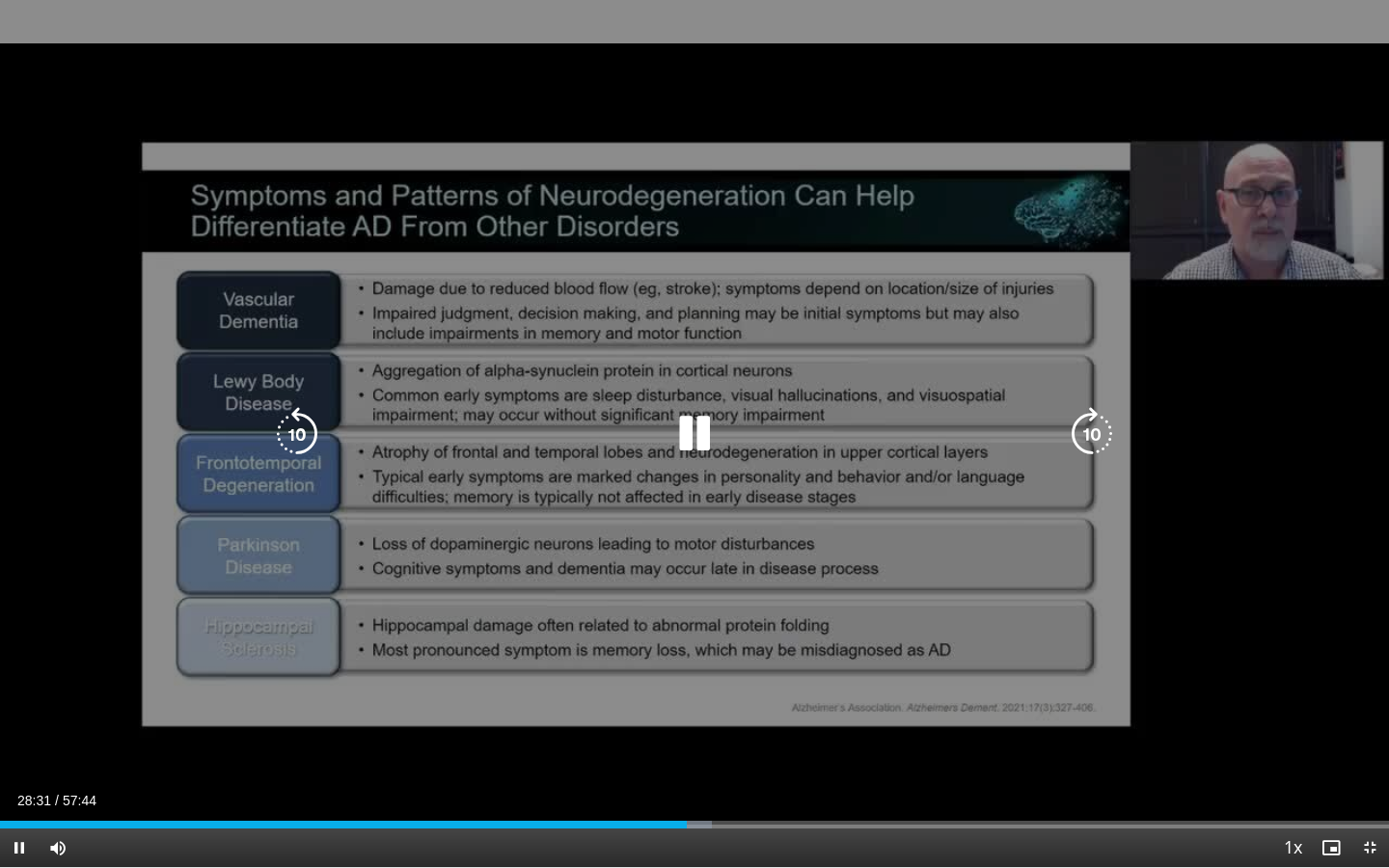 click at bounding box center (1092, 434) 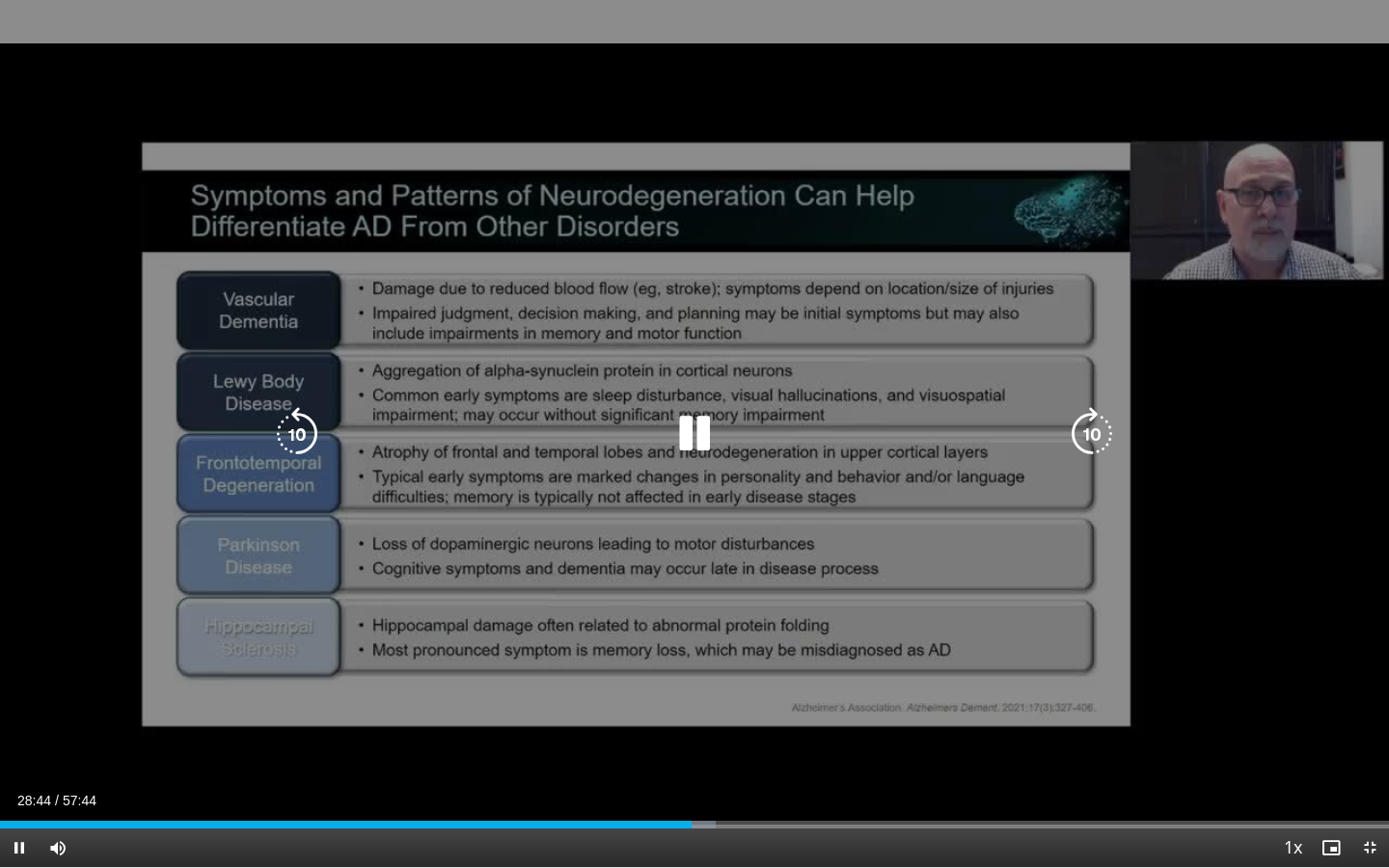 click at bounding box center (1092, 434) 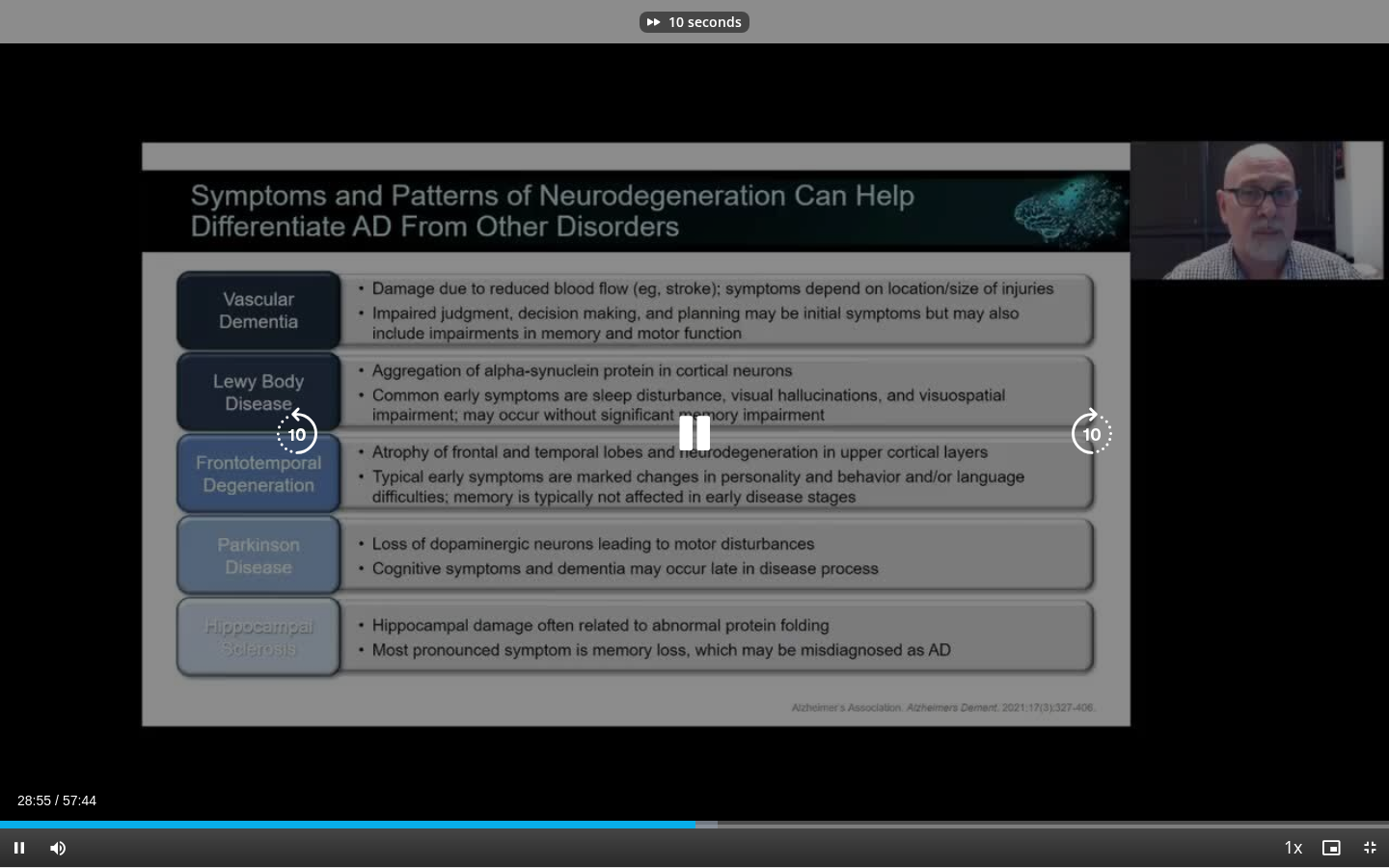 click at bounding box center [1092, 434] 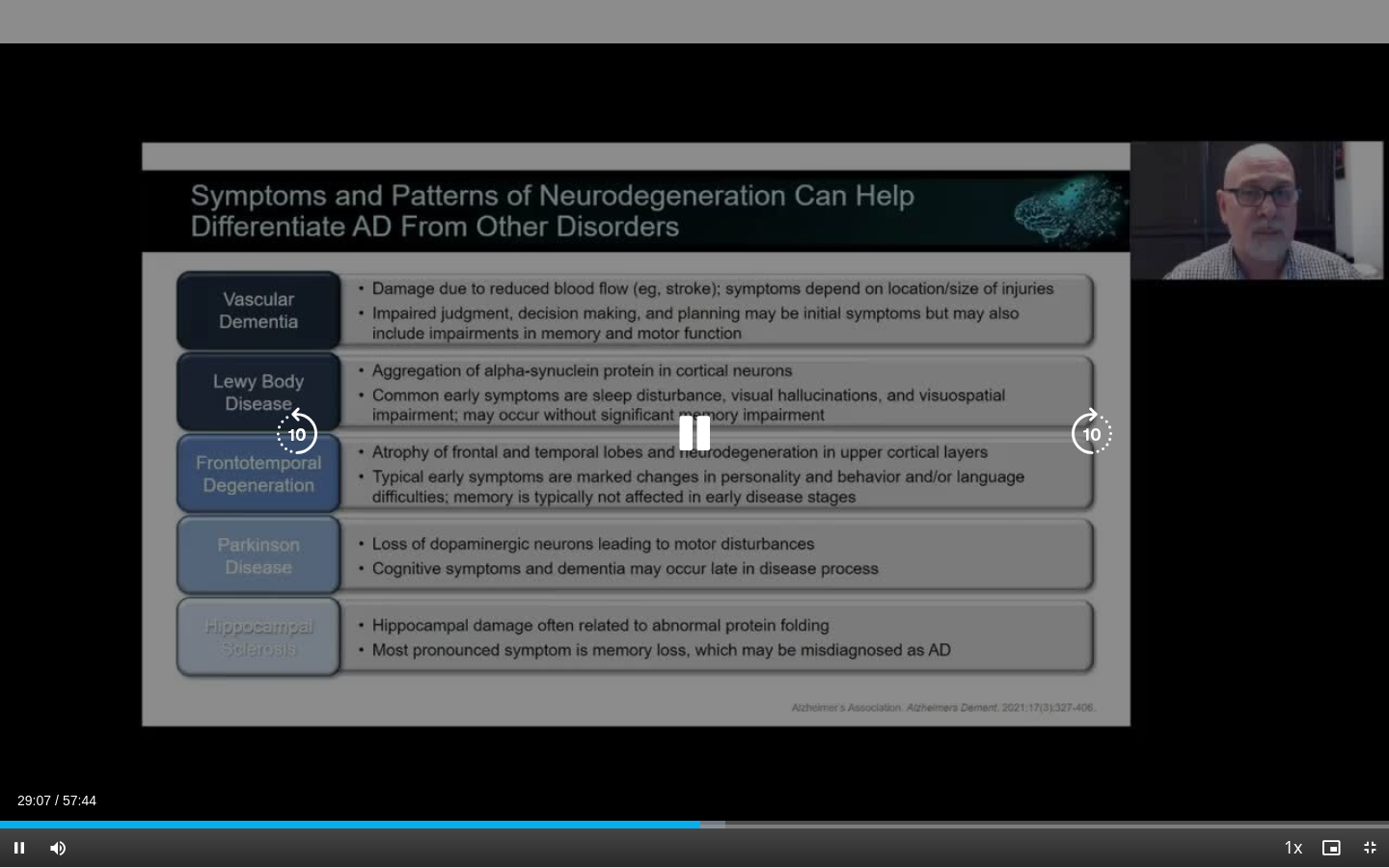 click at bounding box center [1092, 434] 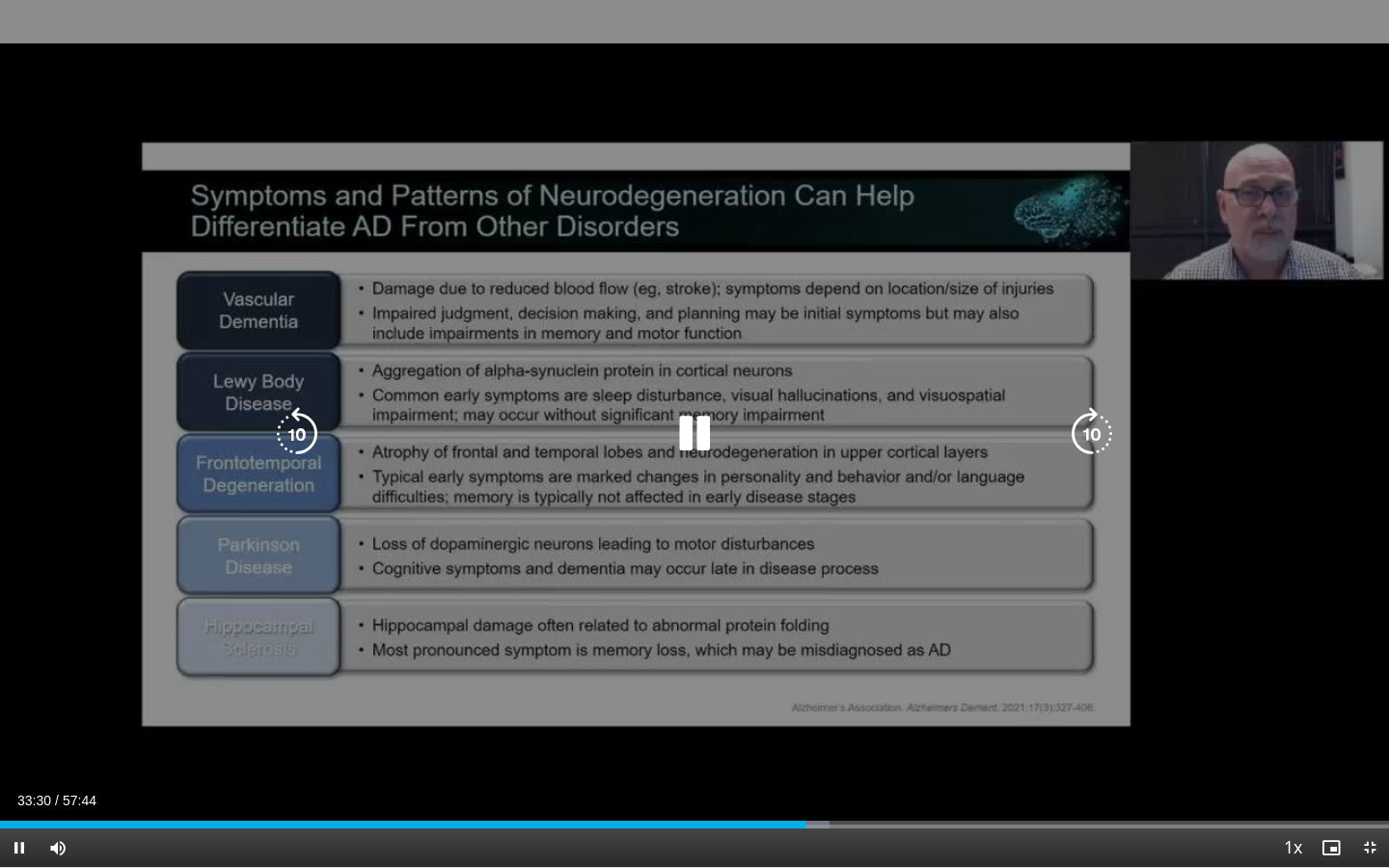 click at bounding box center (694, 434) 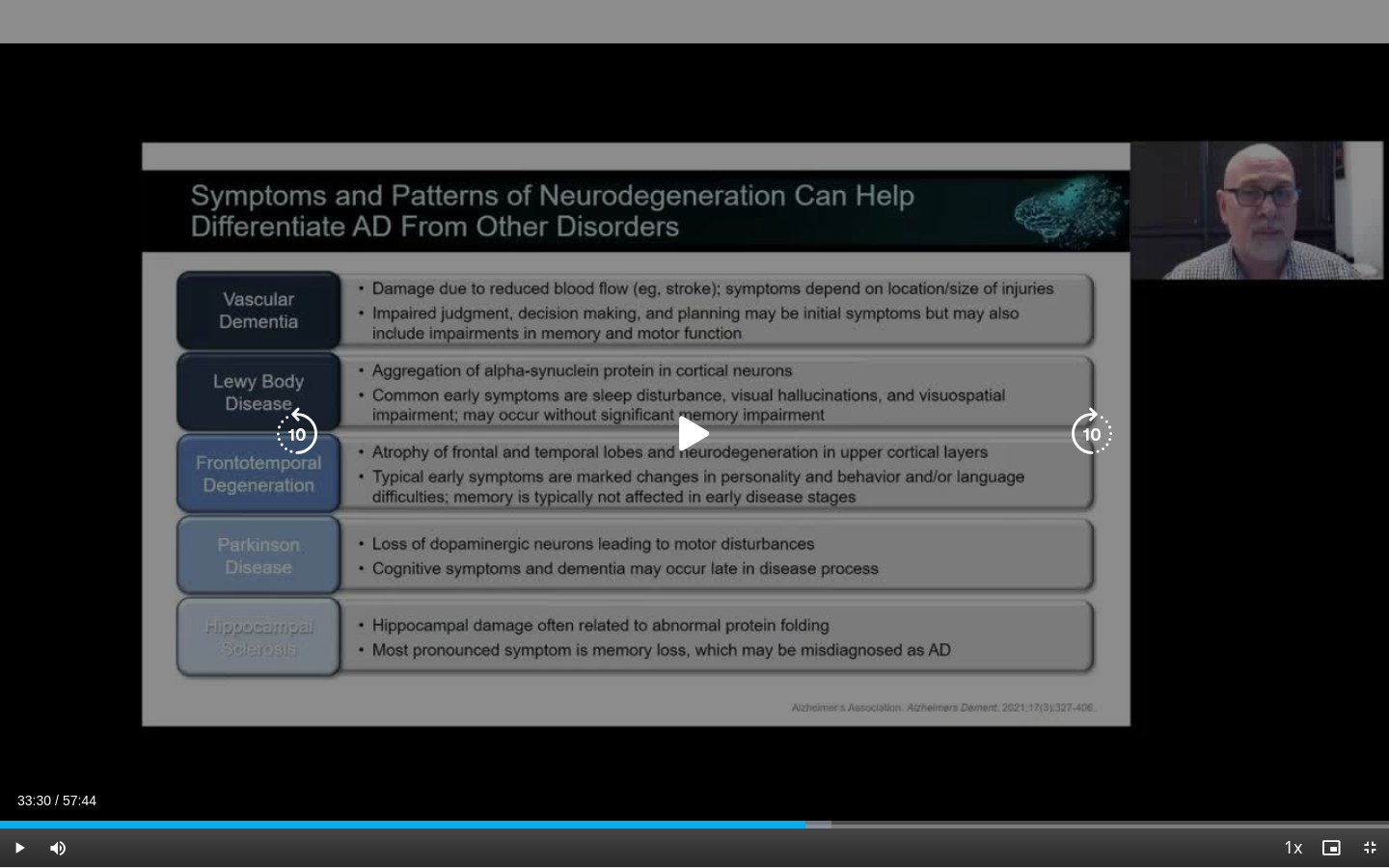 click at bounding box center [694, 434] 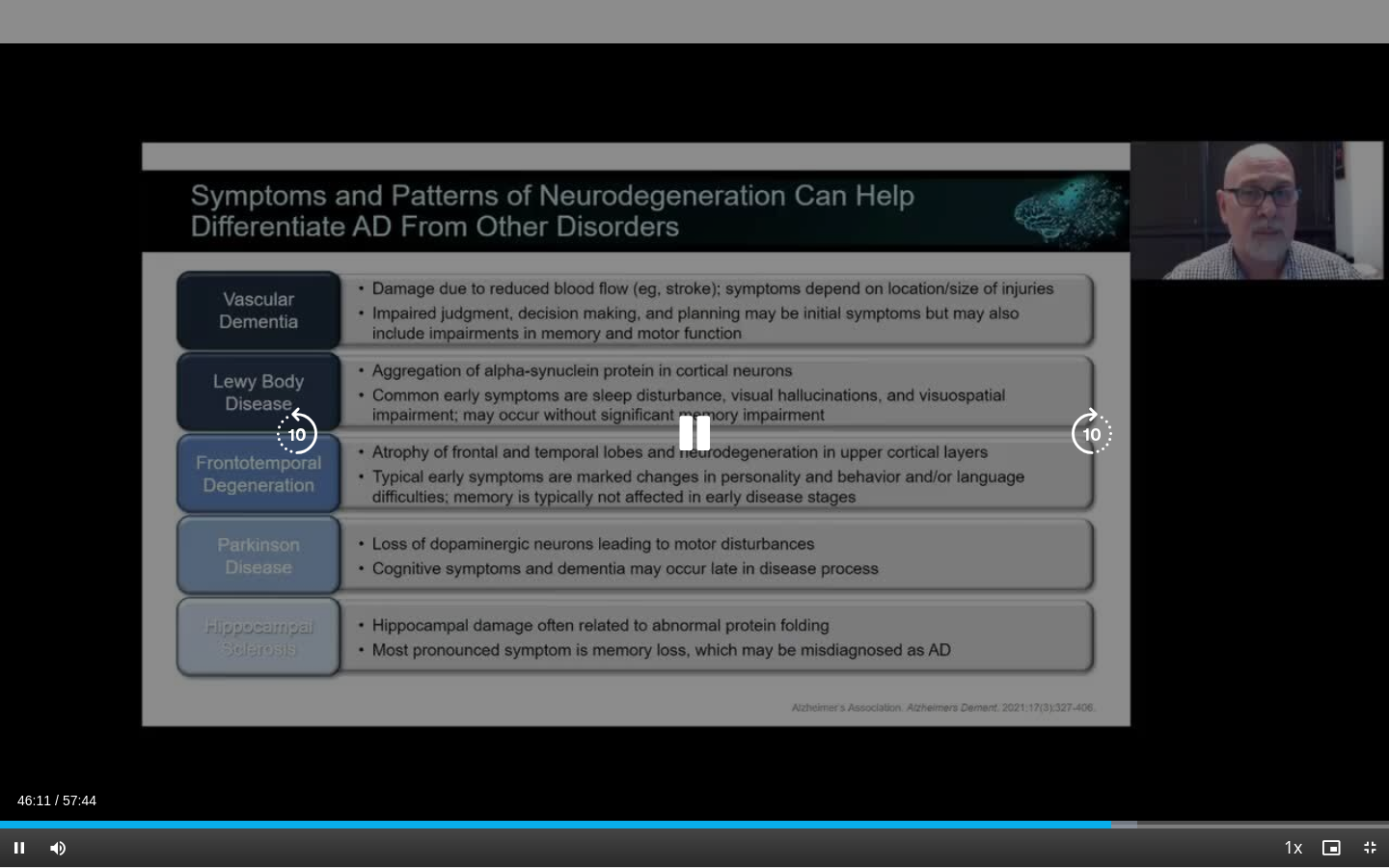 click at bounding box center [297, 434] 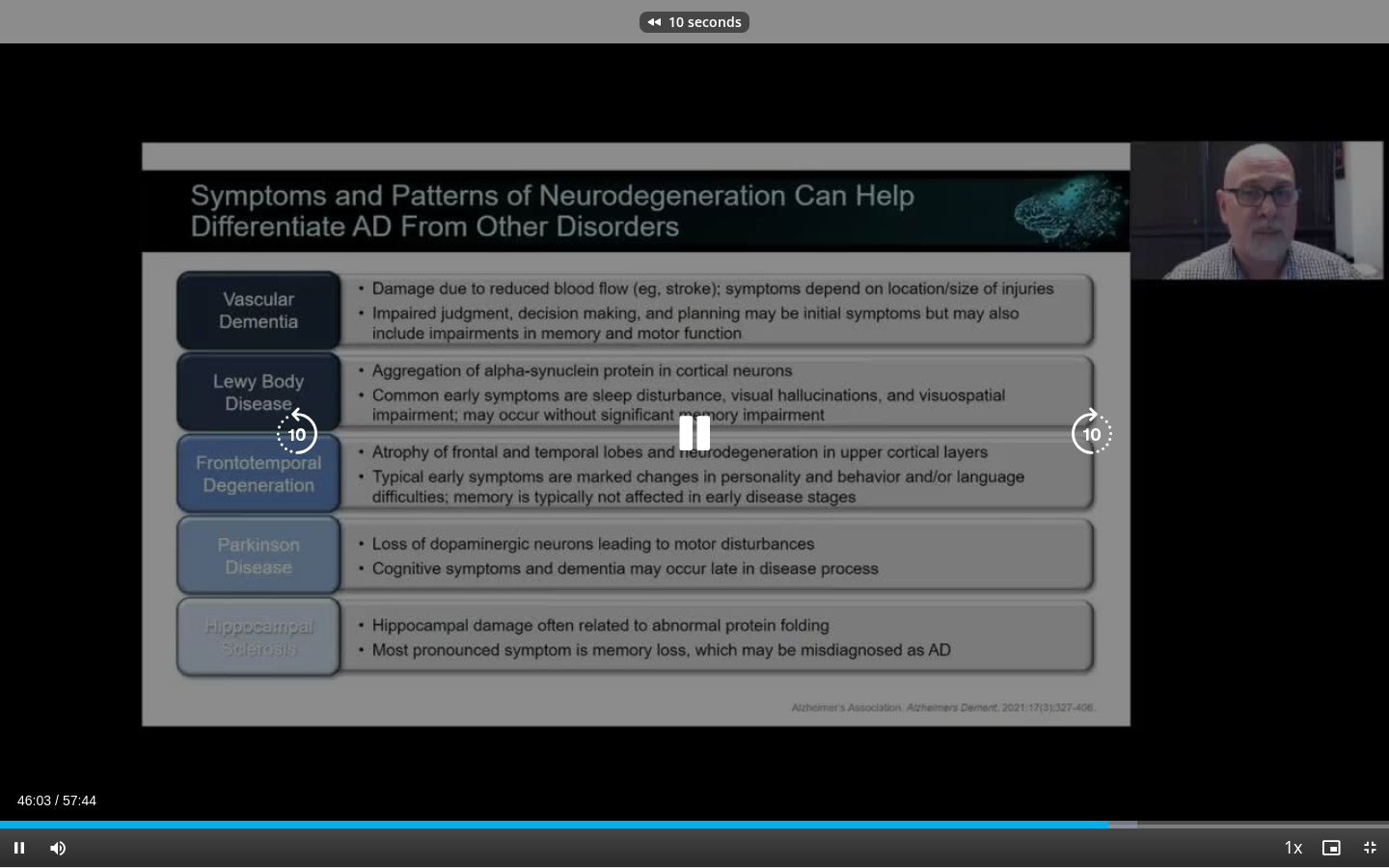 click at bounding box center [694, 434] 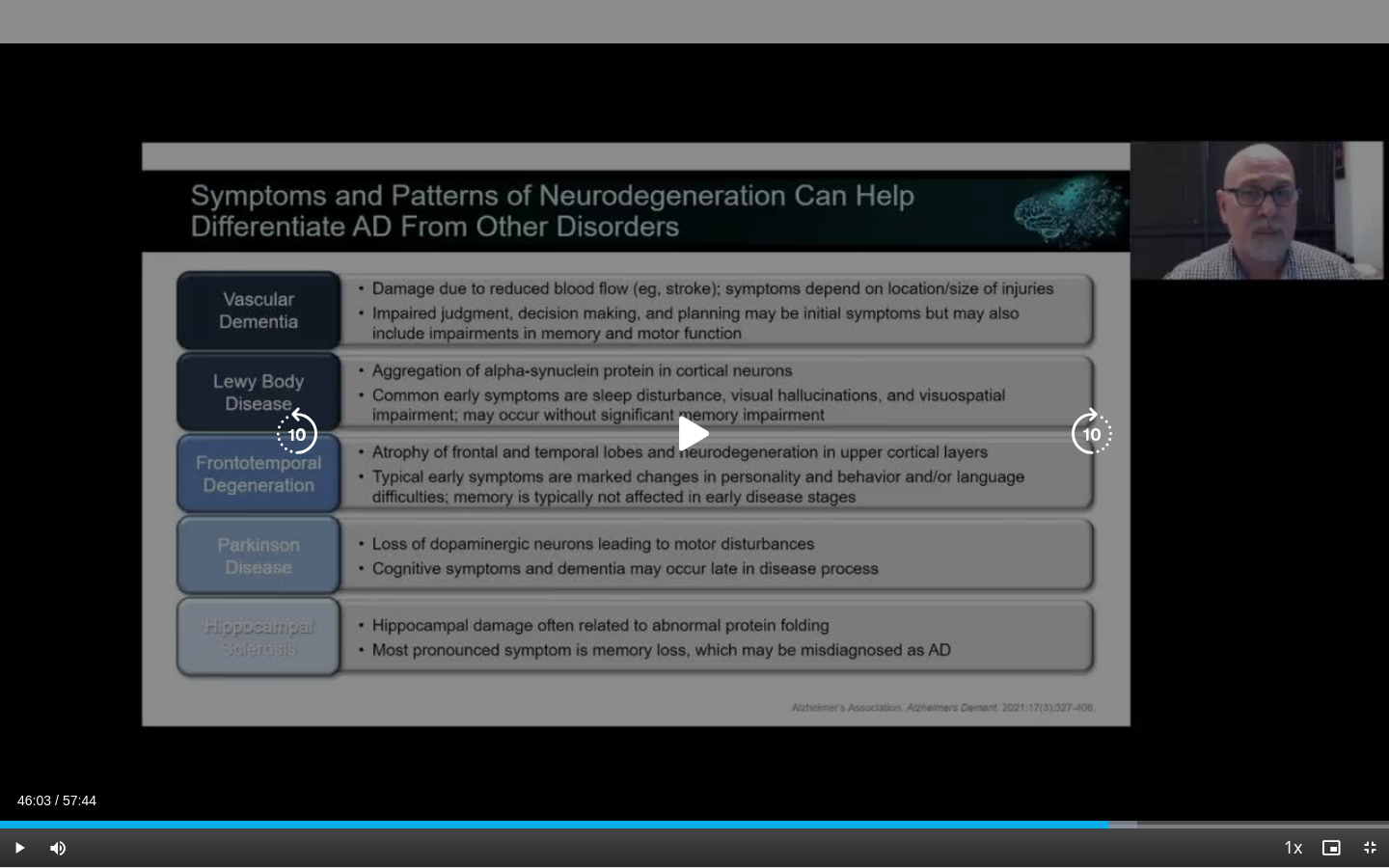 click at bounding box center (694, 434) 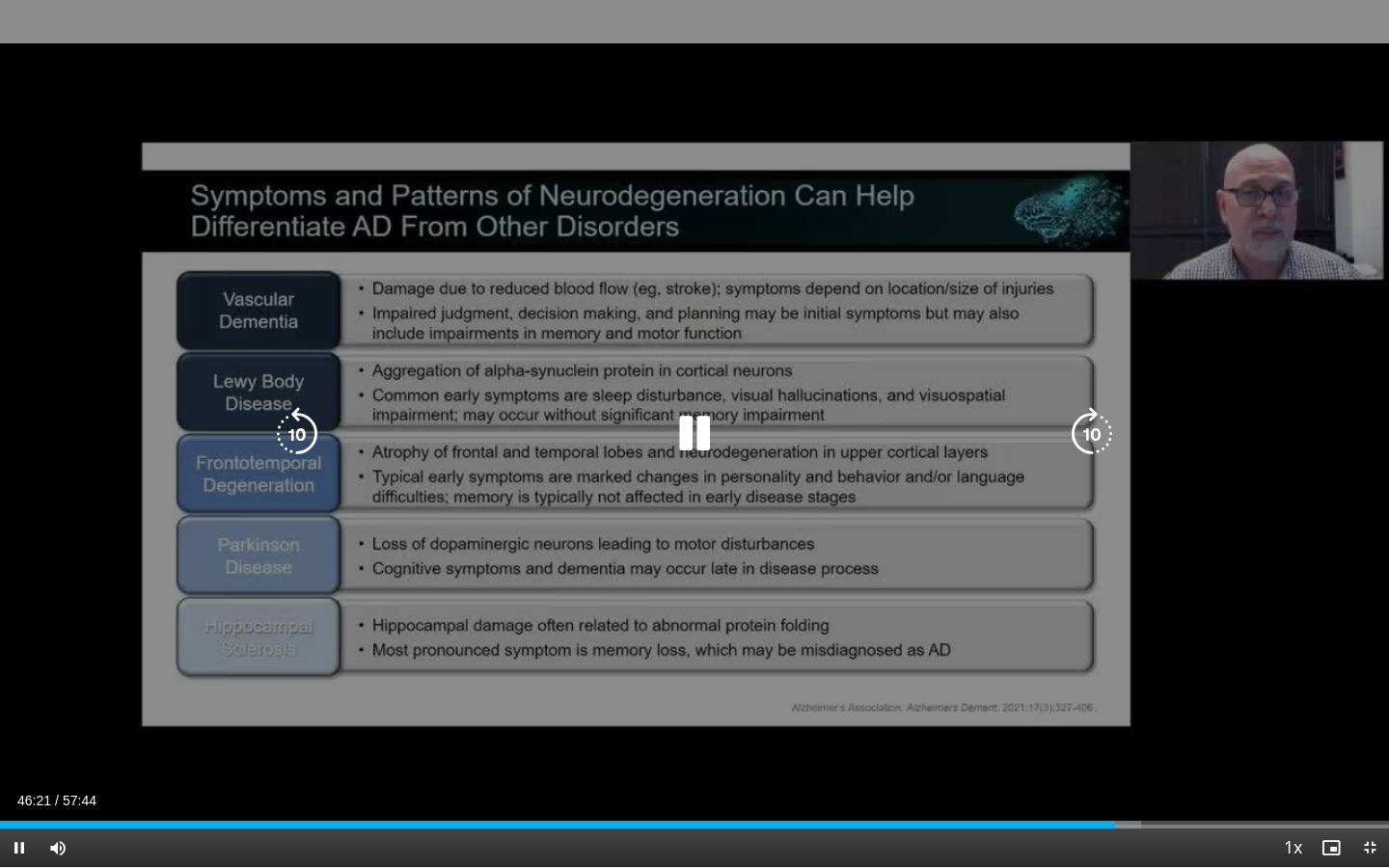 click at bounding box center (1092, 434) 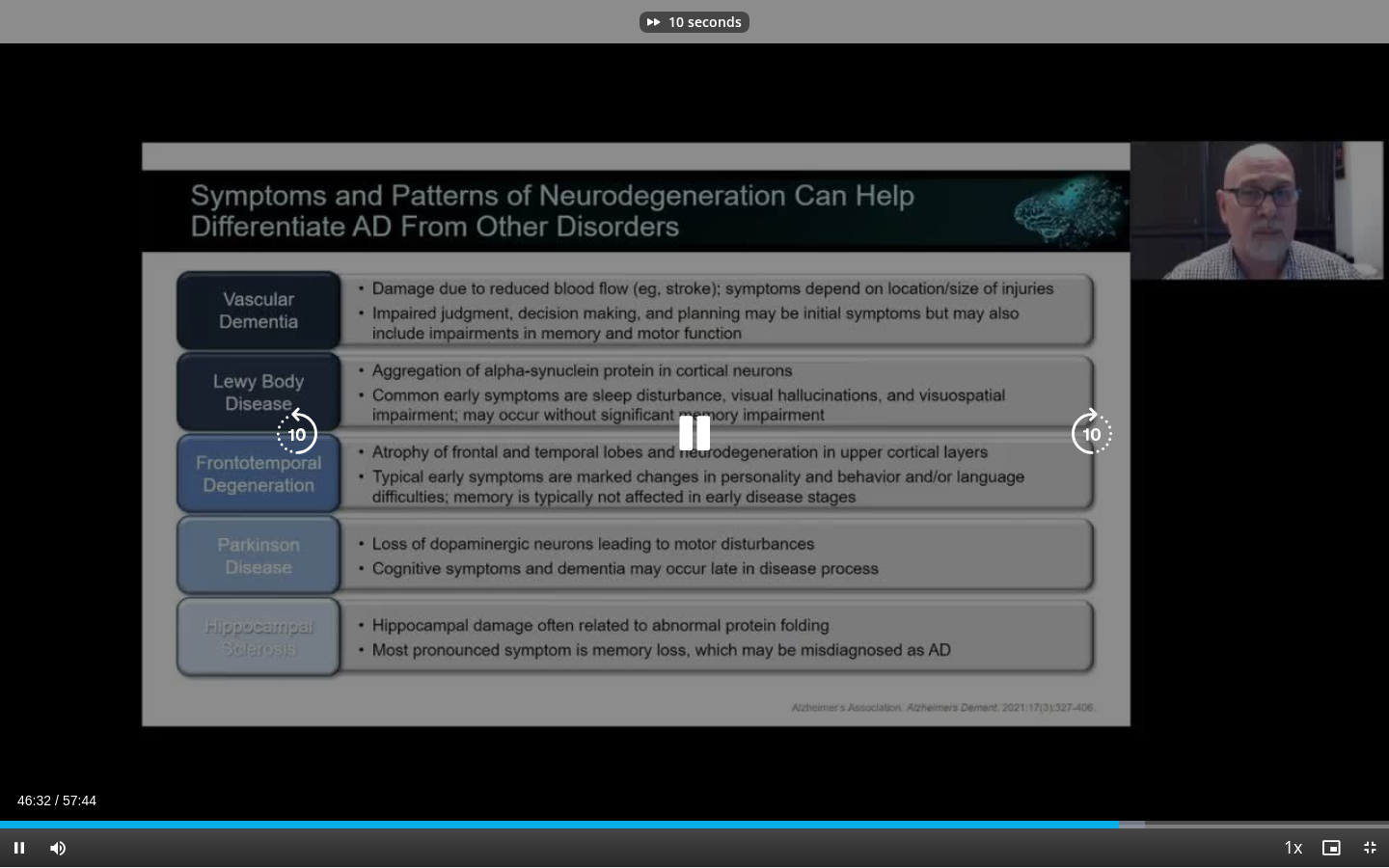 click at bounding box center [1092, 434] 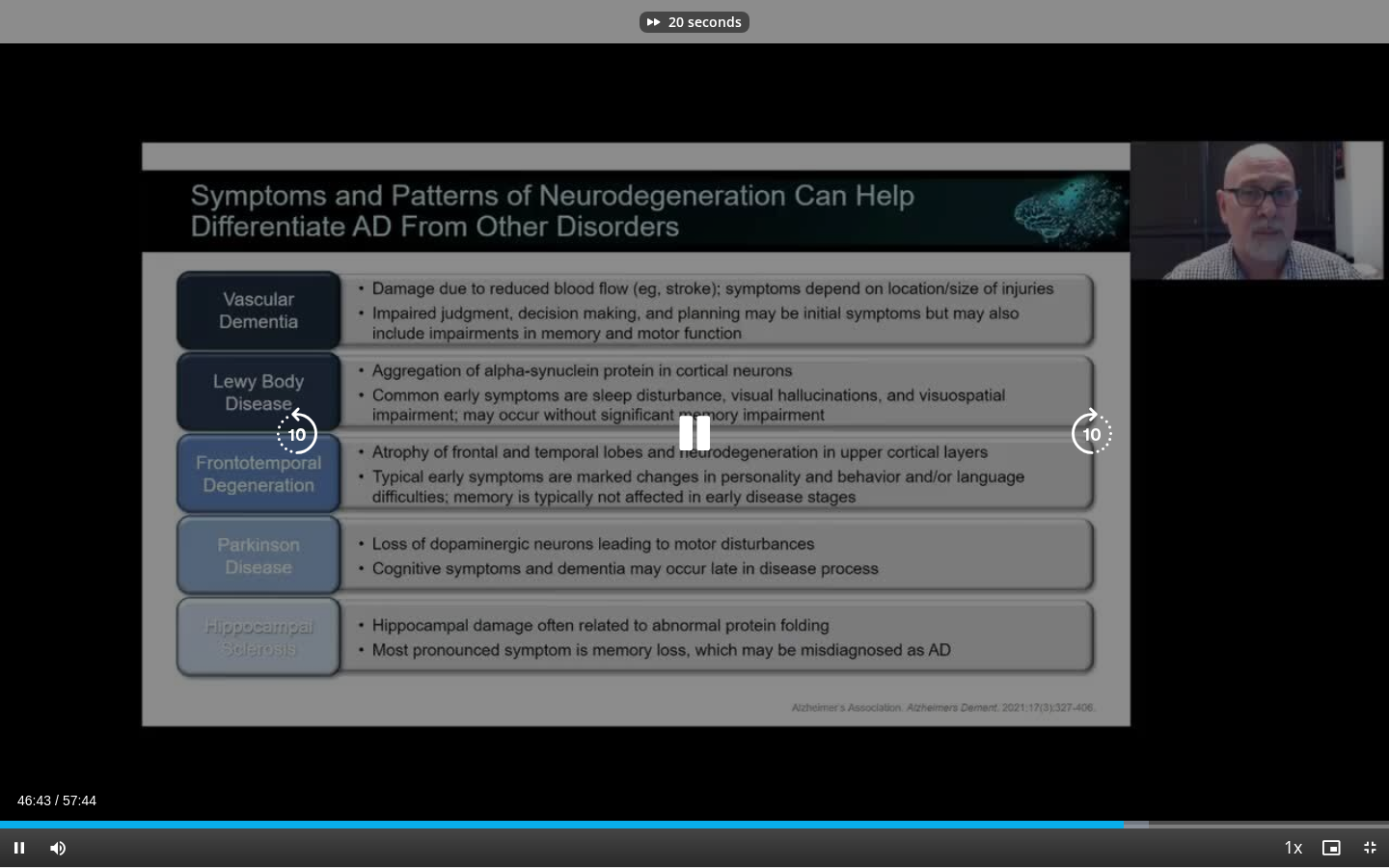 click at bounding box center (1092, 434) 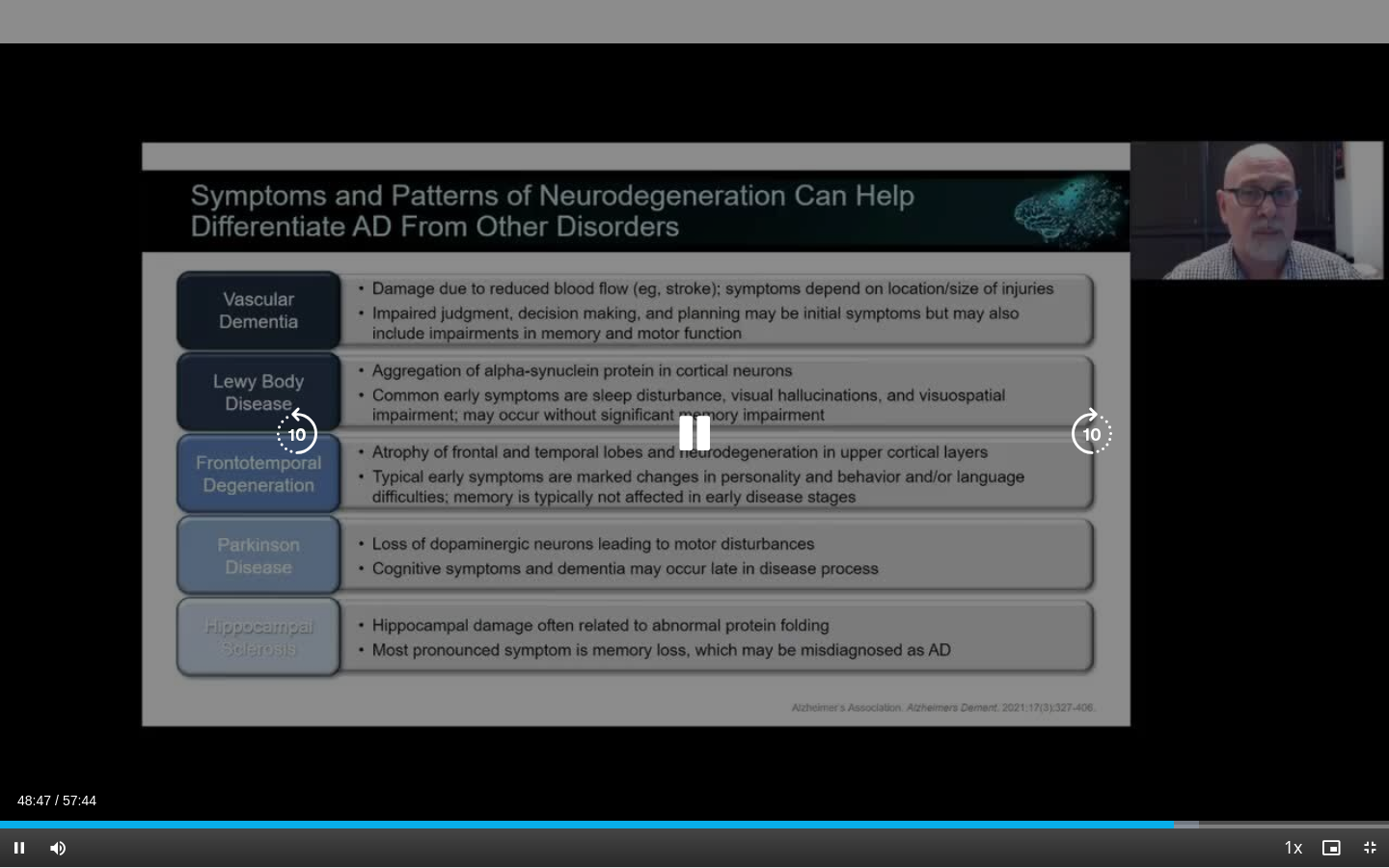 click at bounding box center [297, 434] 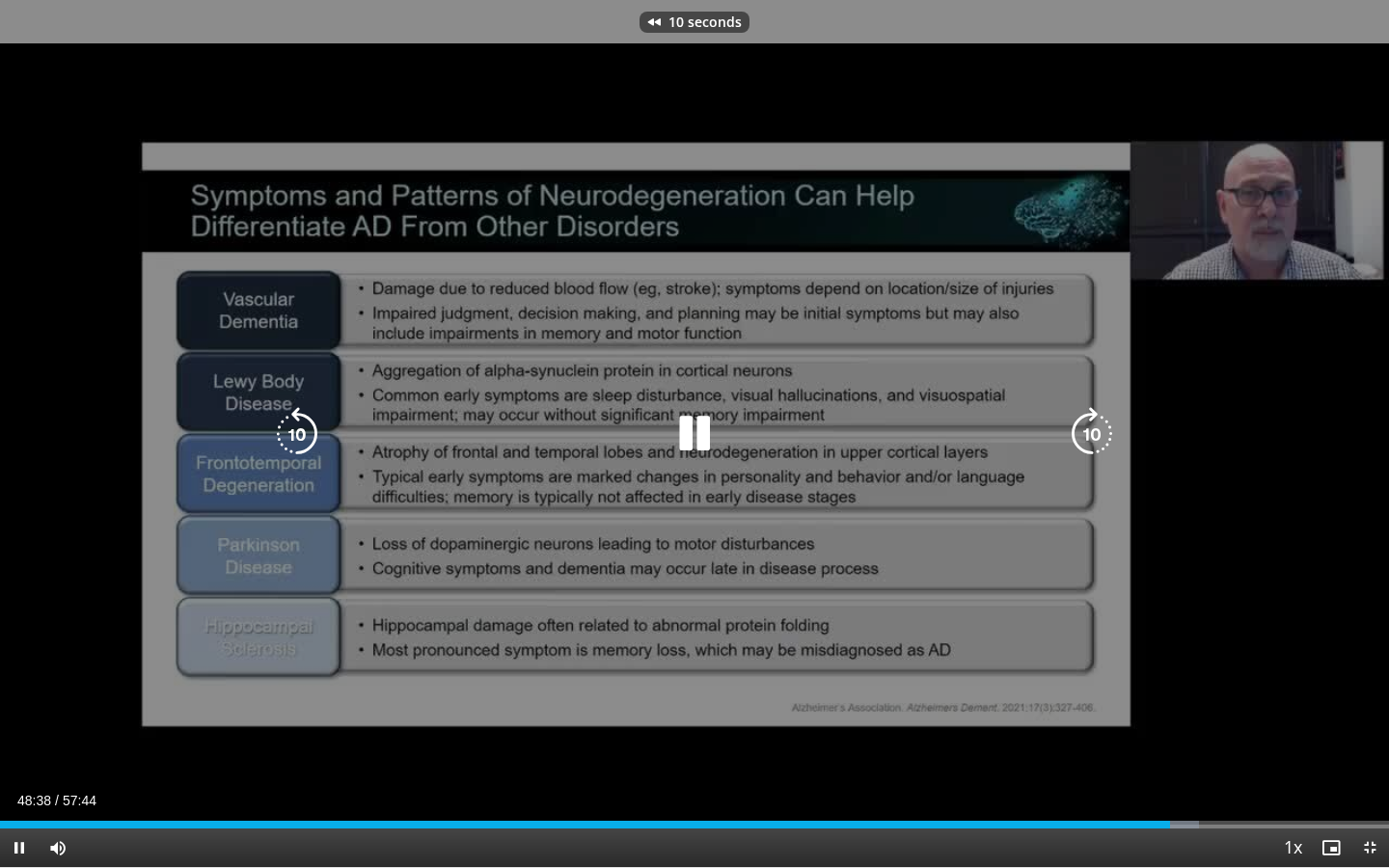 click at bounding box center (694, 434) 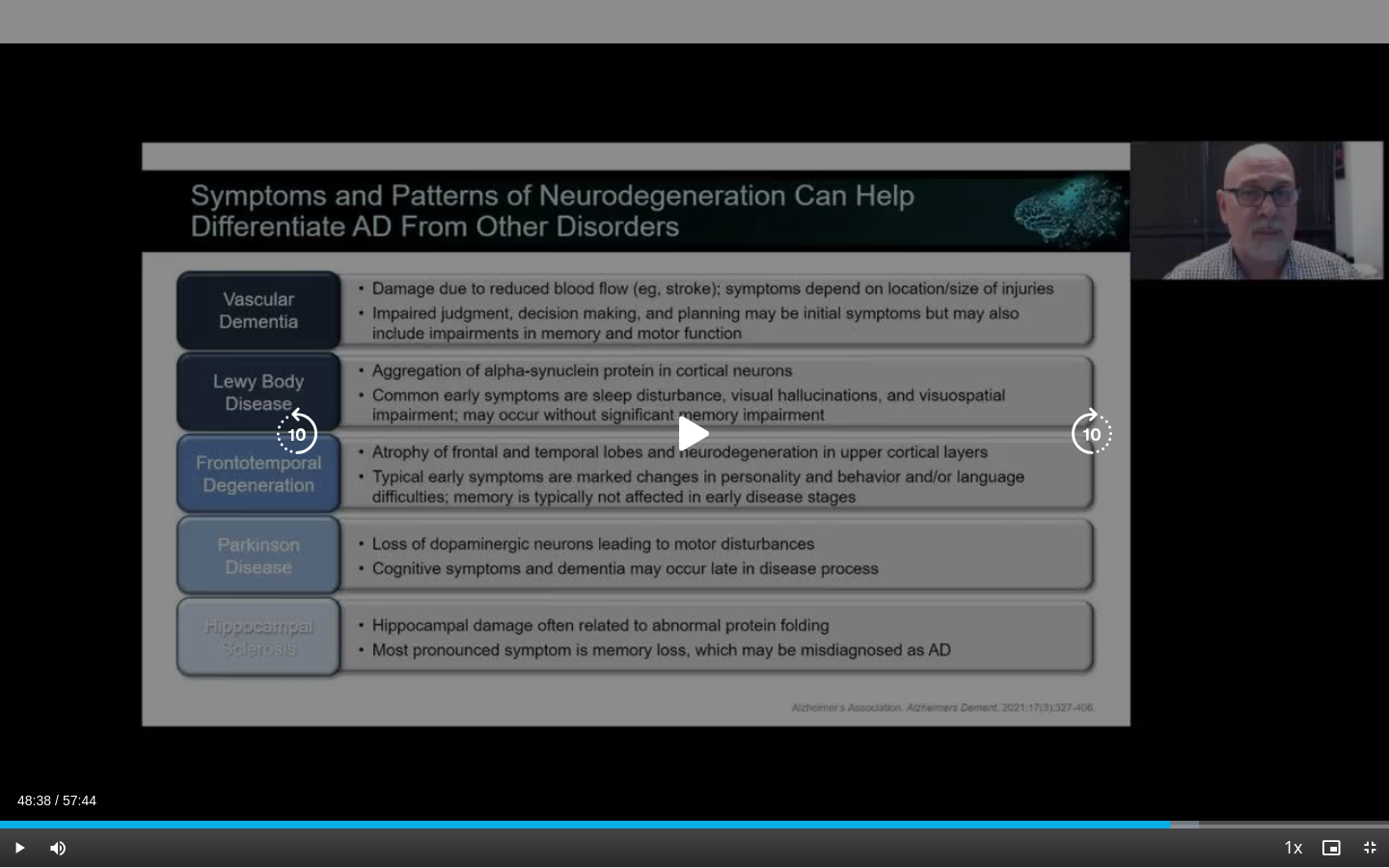 click at bounding box center (694, 434) 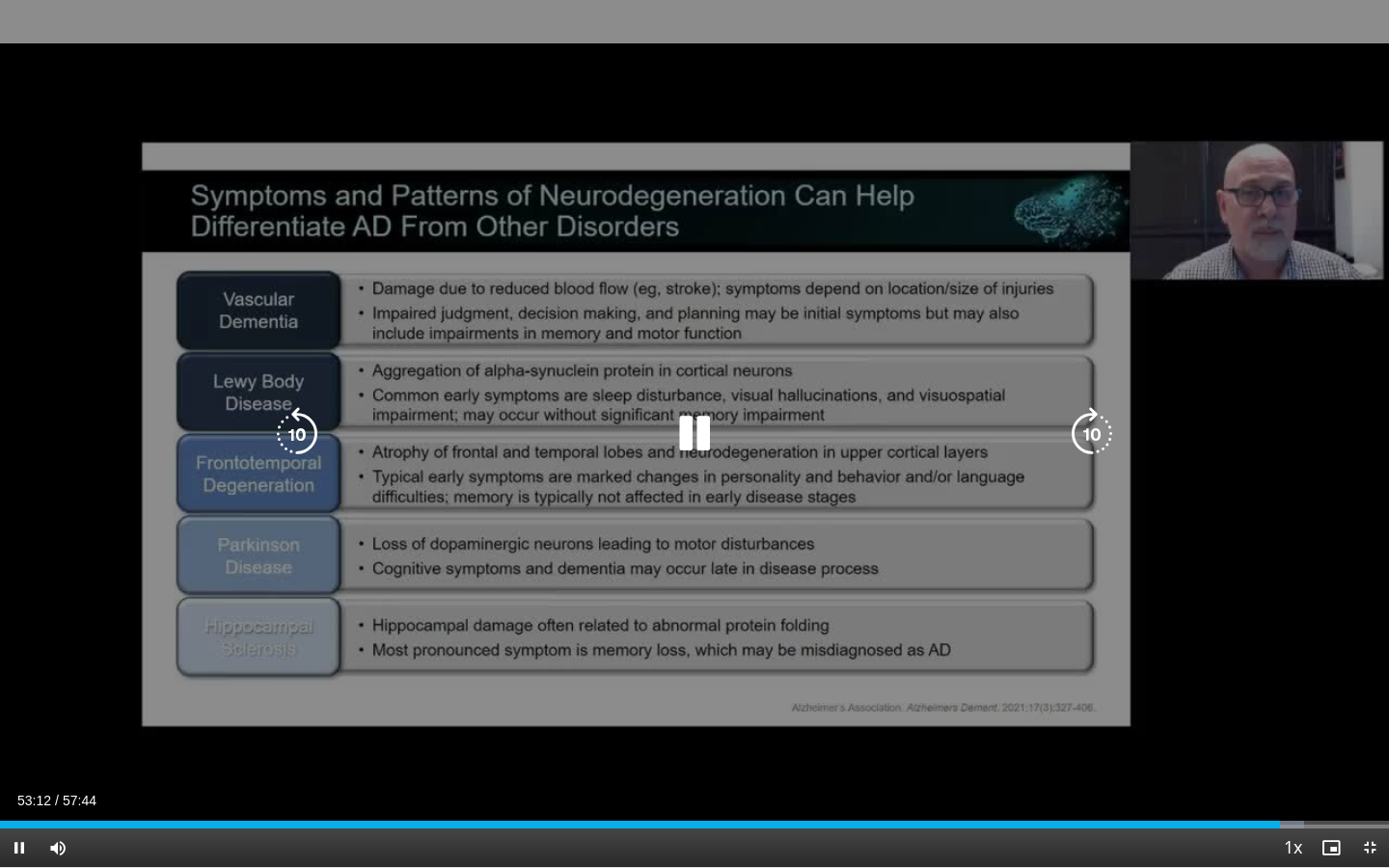 click at bounding box center [694, 434] 